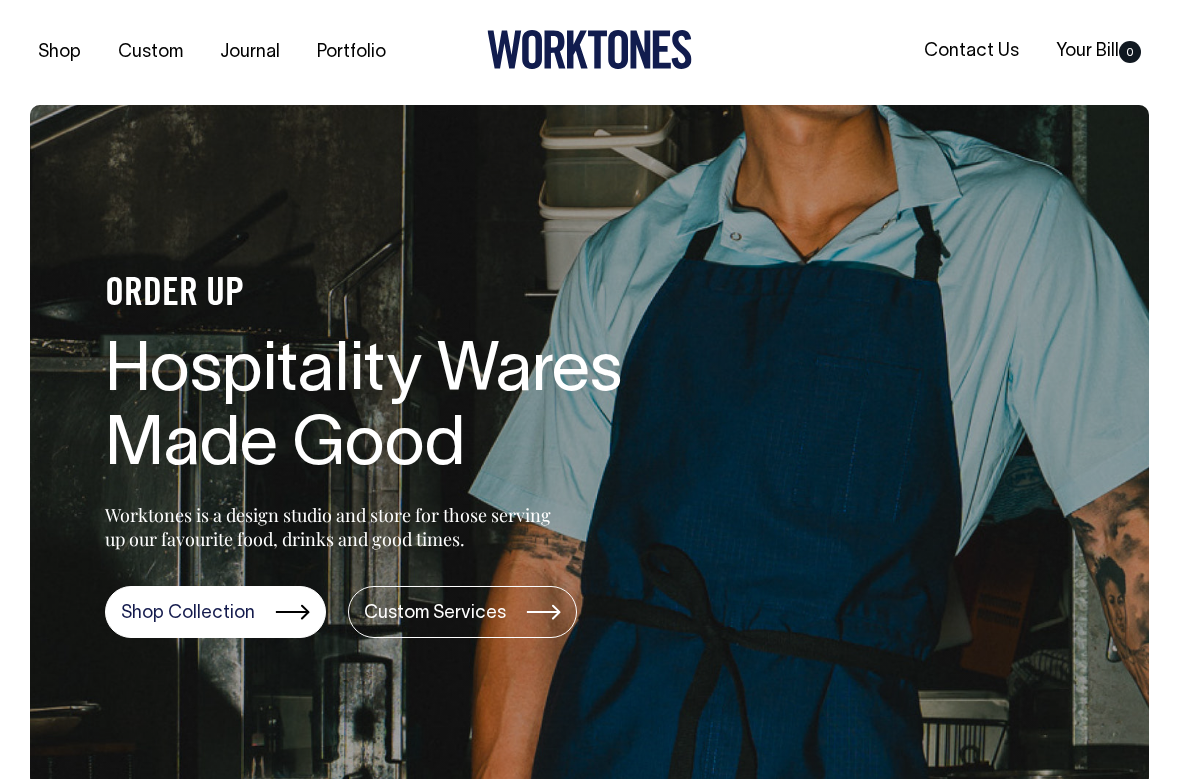 scroll, scrollTop: 0, scrollLeft: 0, axis: both 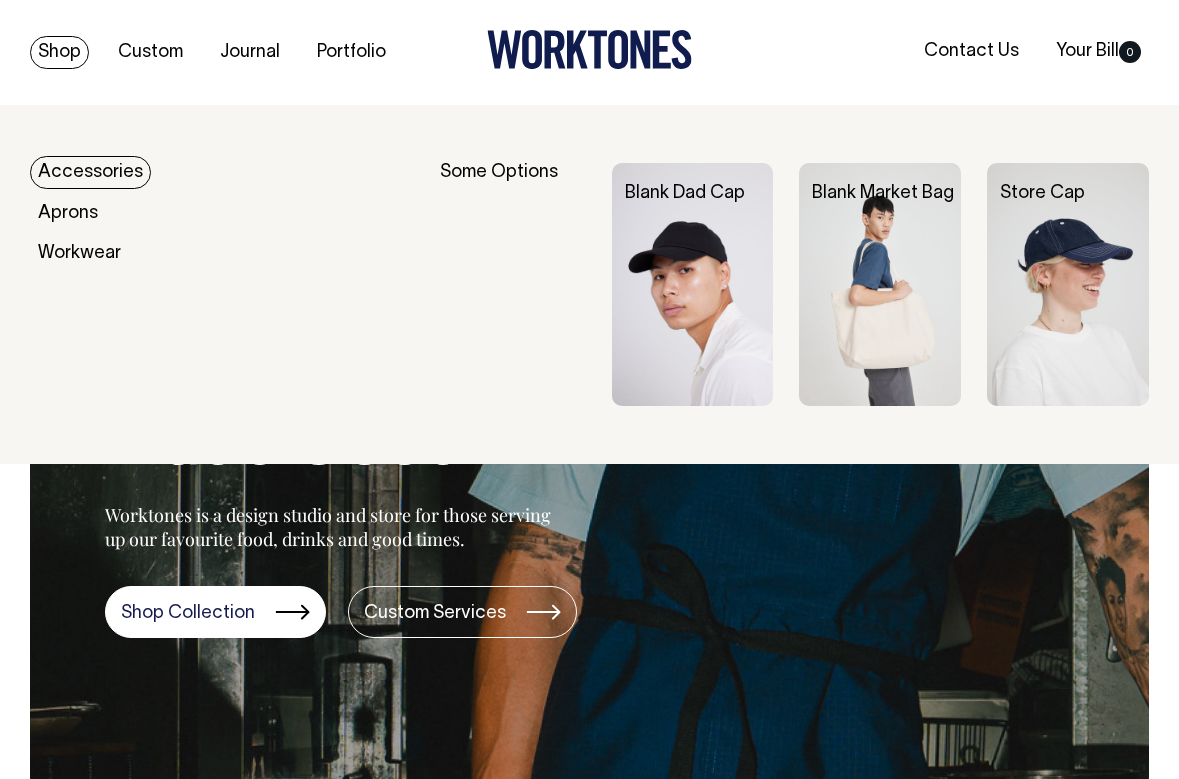 click on "Shop" at bounding box center (59, 52) 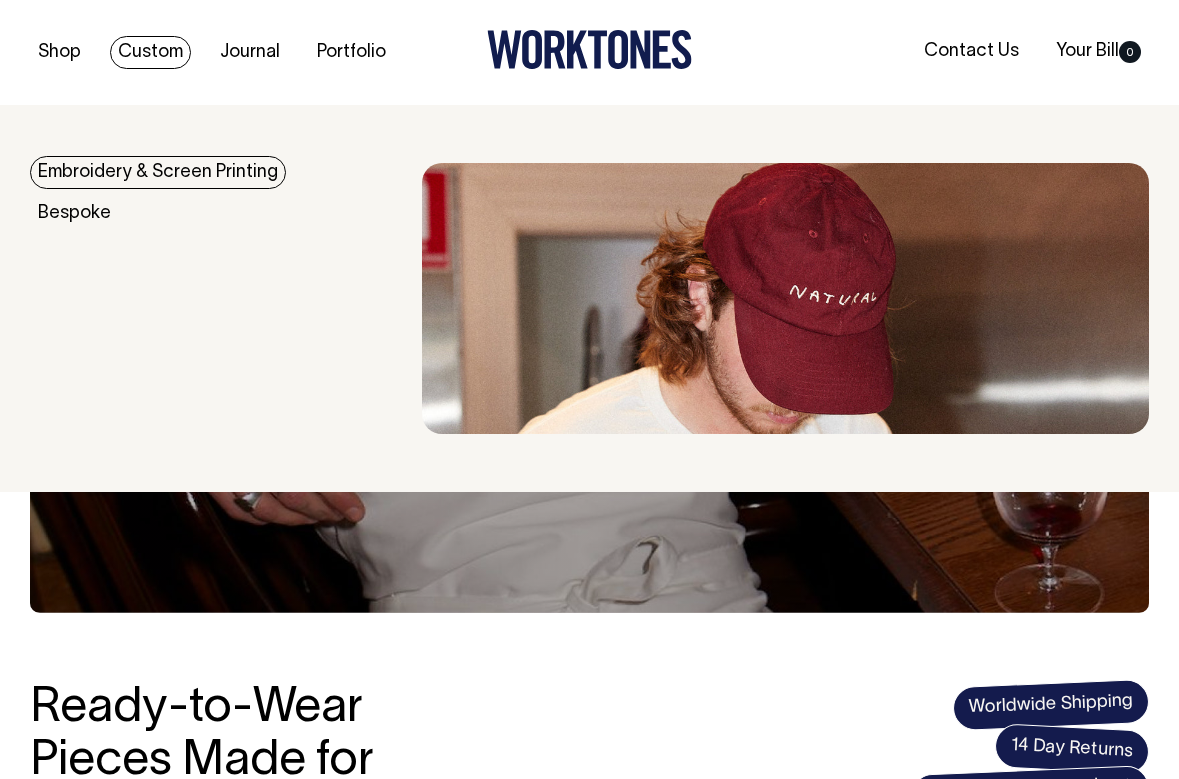 scroll, scrollTop: 0, scrollLeft: 0, axis: both 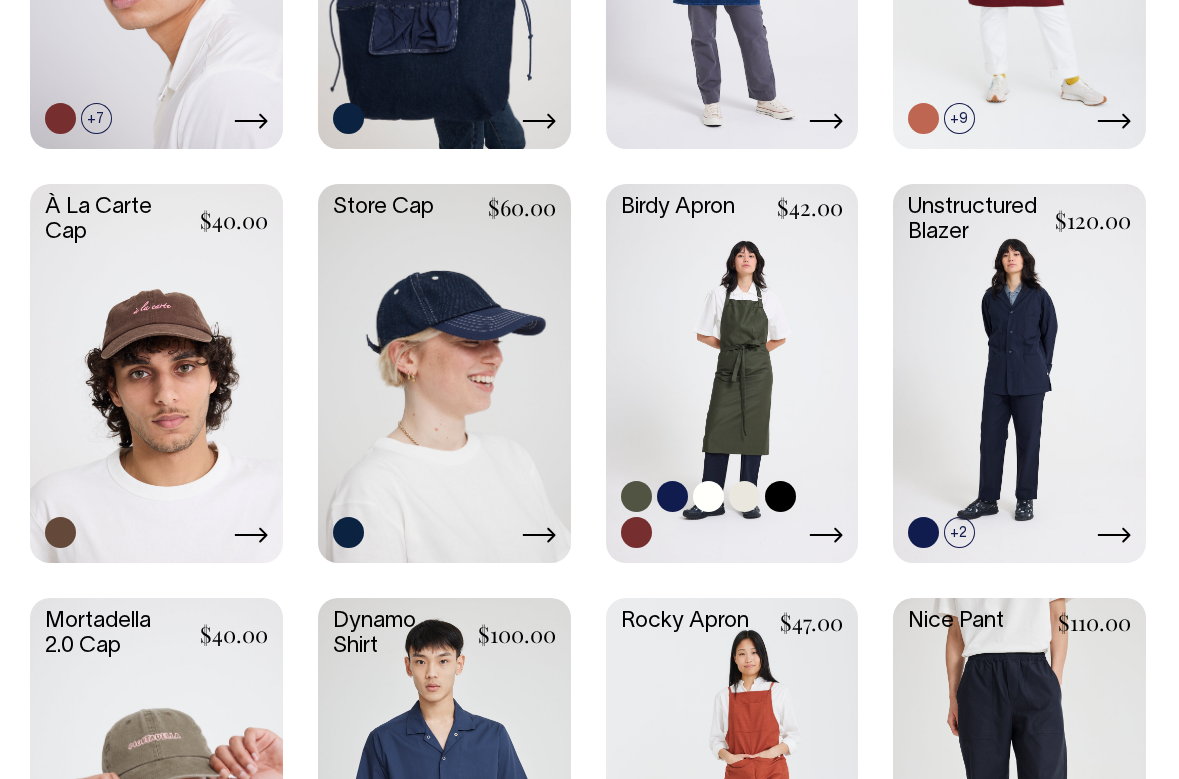 click at bounding box center [732, 371] 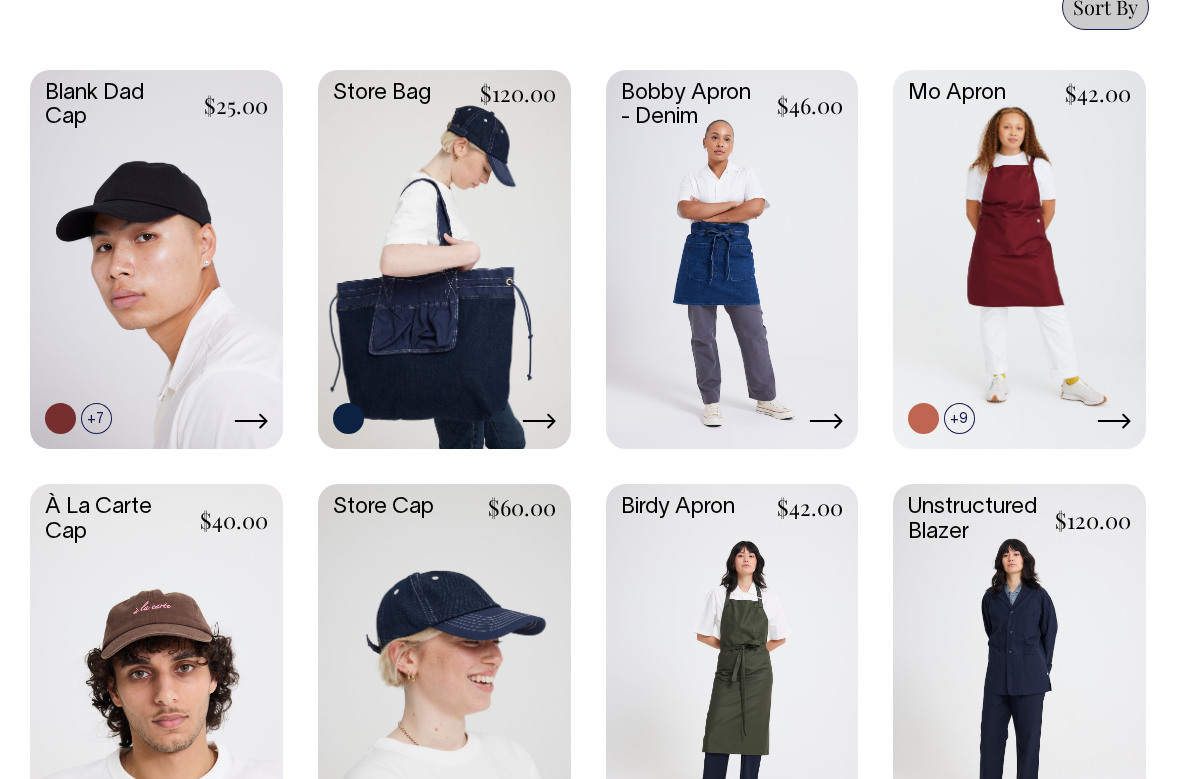 scroll, scrollTop: 1059, scrollLeft: 0, axis: vertical 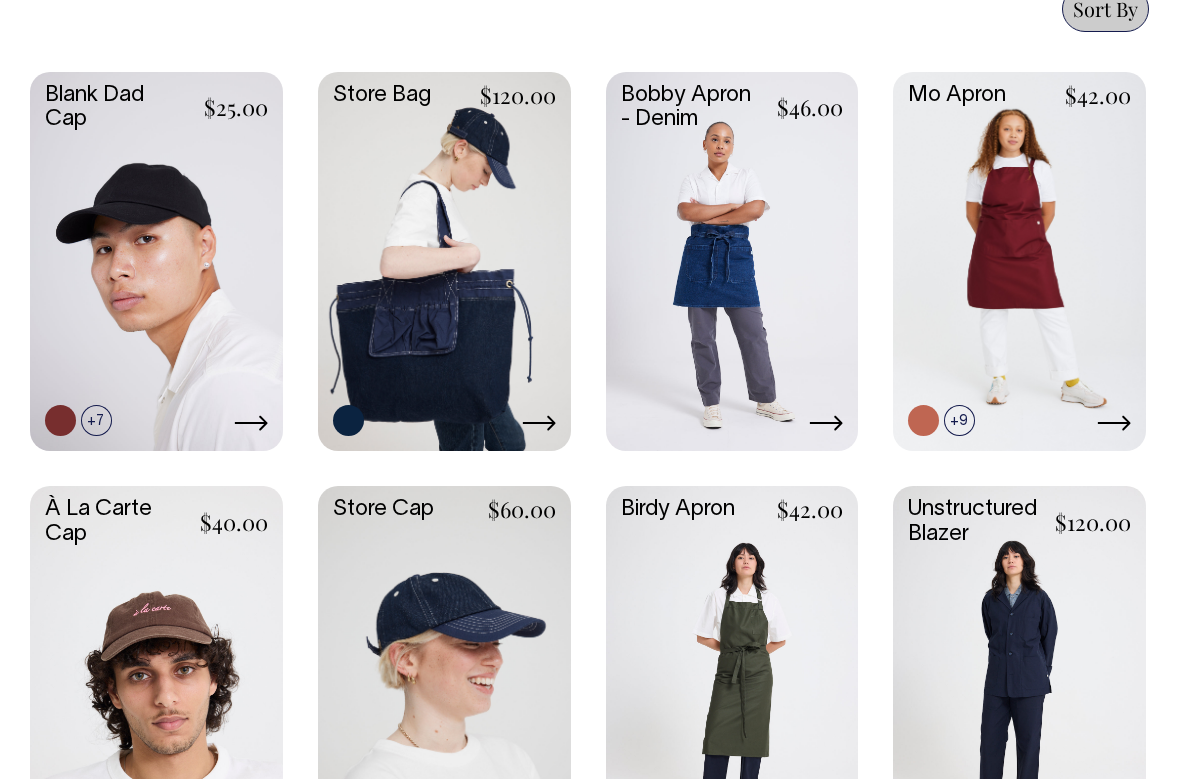 click at bounding box center [444, 259] 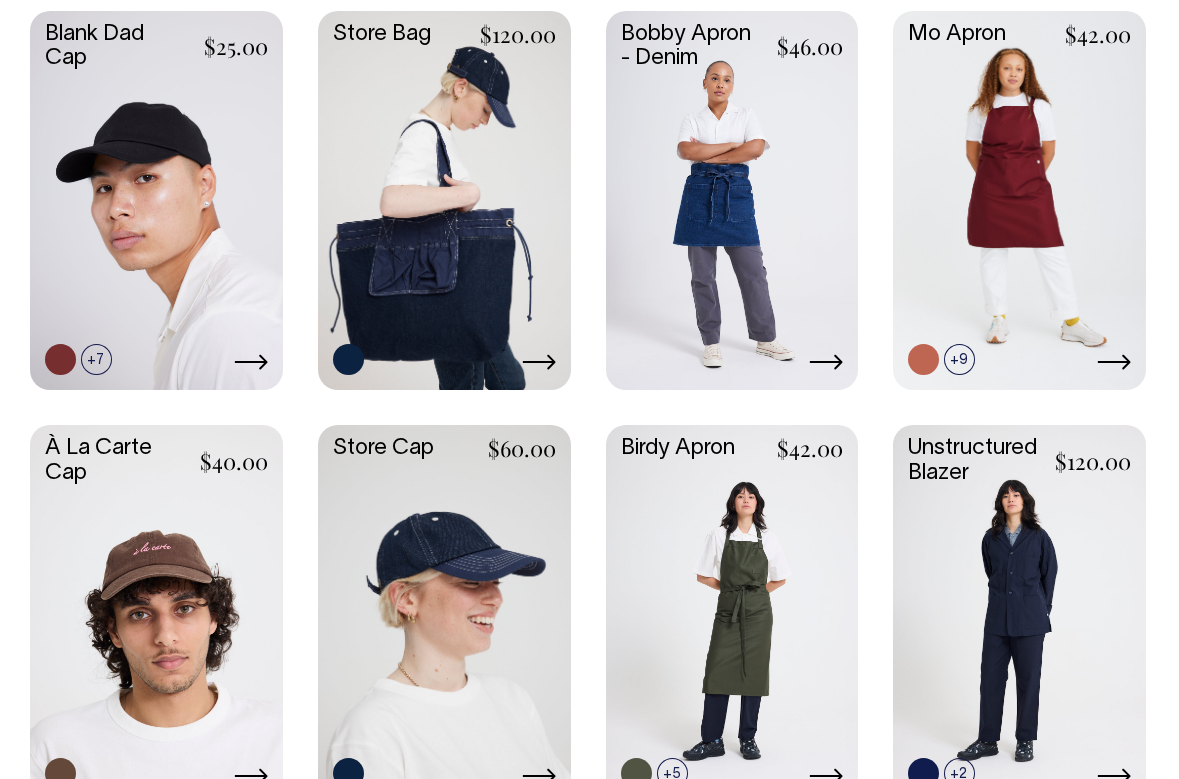 scroll, scrollTop: 1119, scrollLeft: 0, axis: vertical 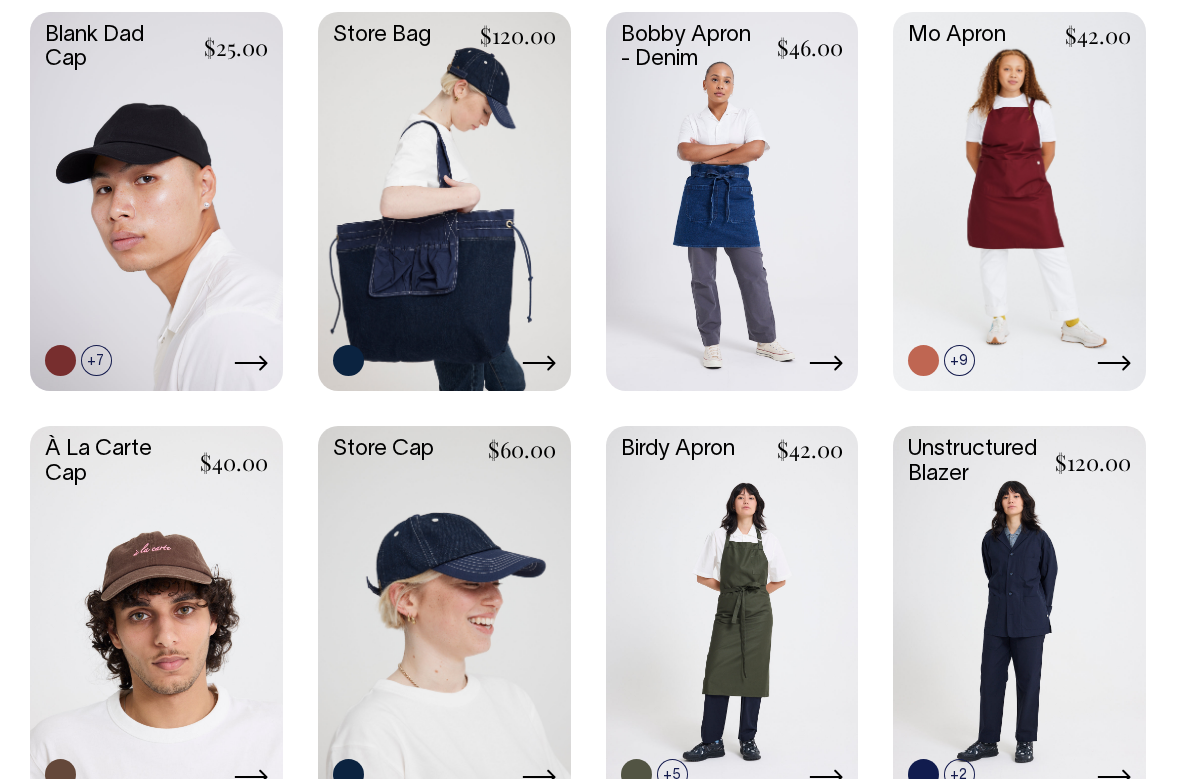 click at bounding box center [732, 199] 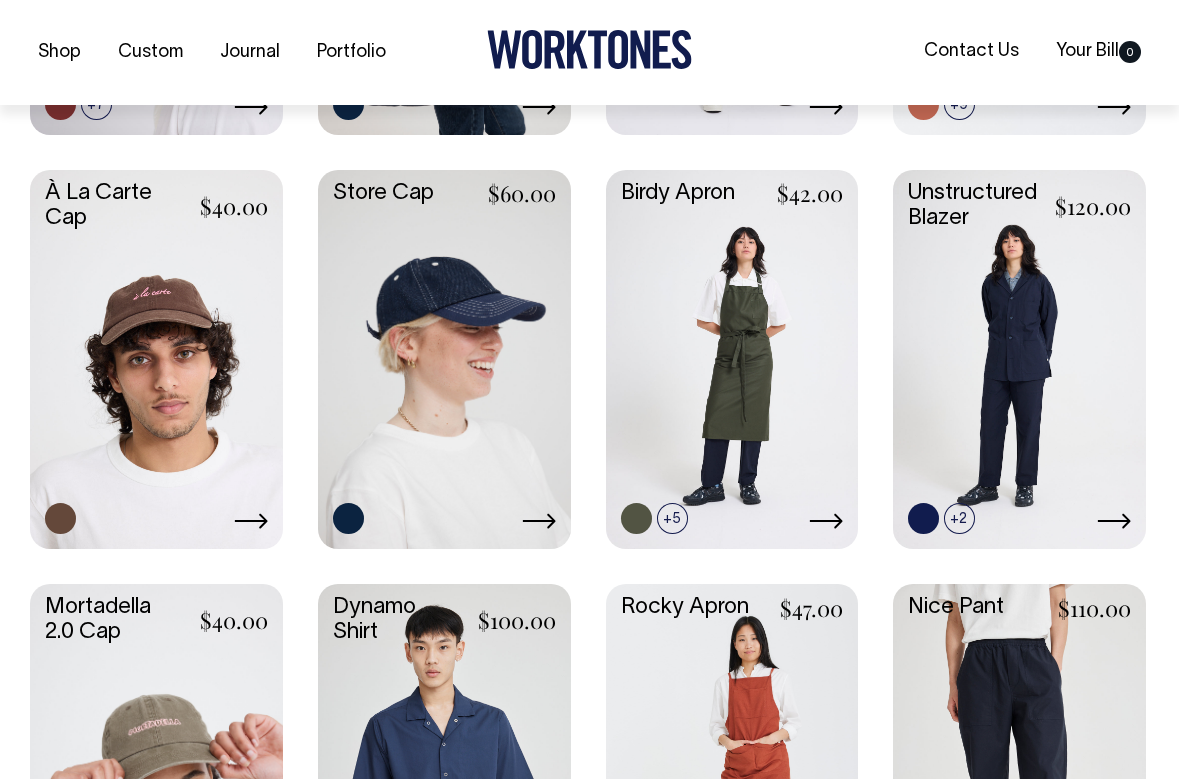 scroll, scrollTop: 1376, scrollLeft: 0, axis: vertical 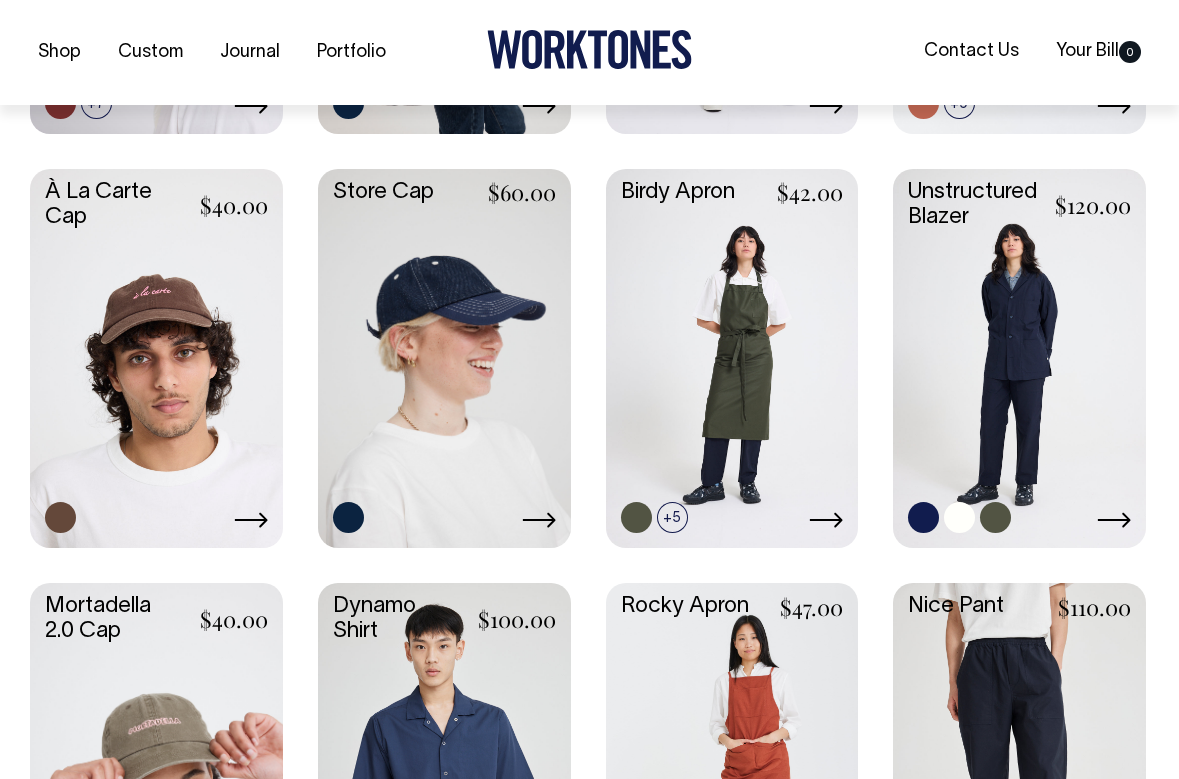 click at bounding box center (1019, 356) 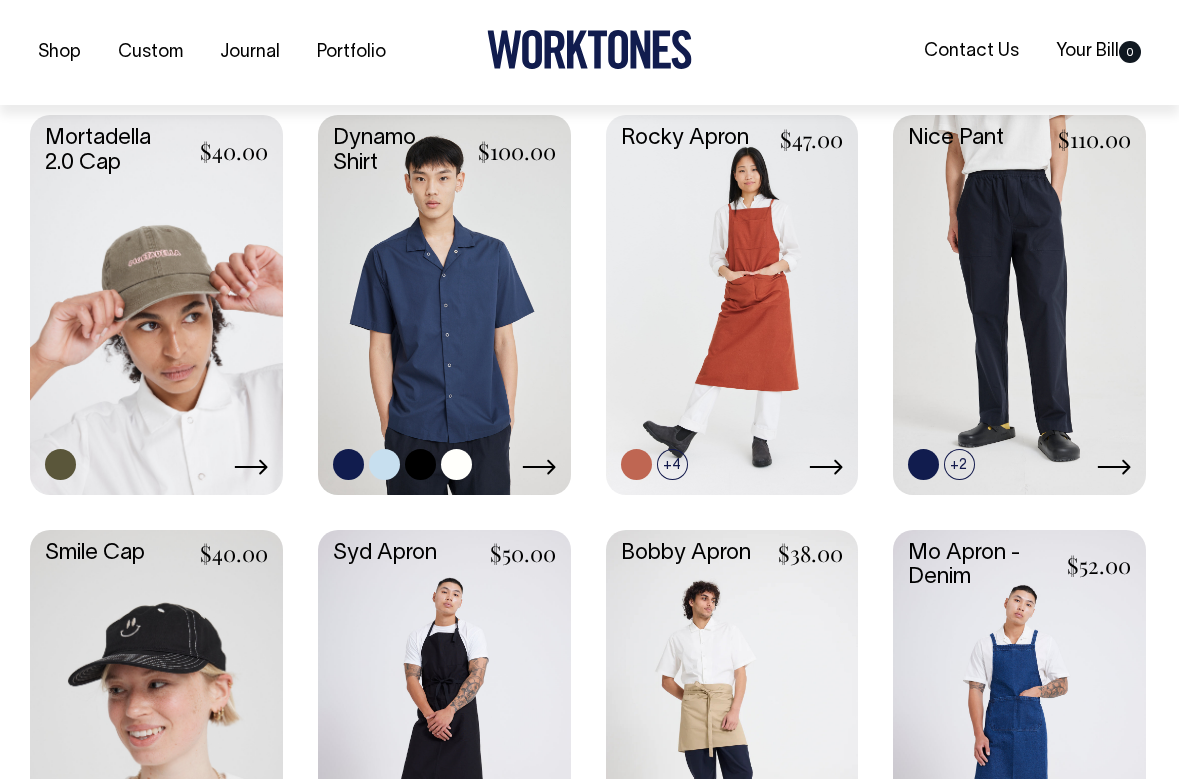 scroll, scrollTop: 1845, scrollLeft: 0, axis: vertical 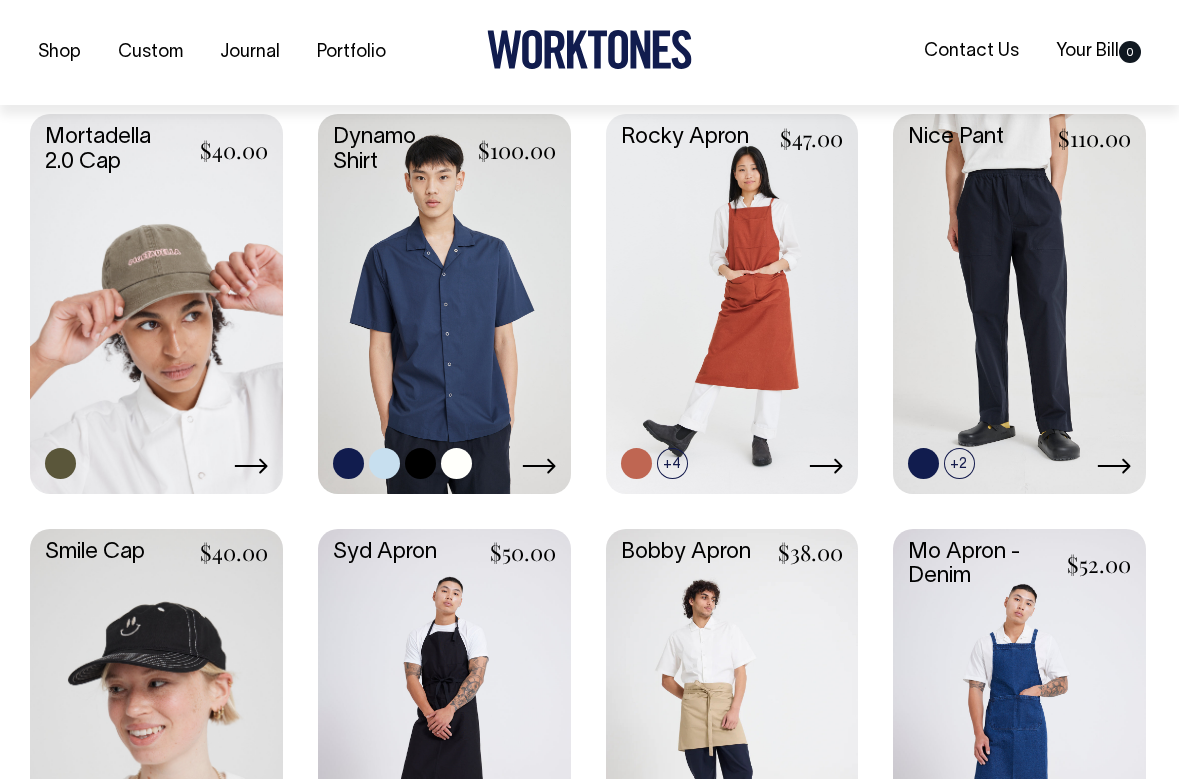 click at bounding box center [444, 301] 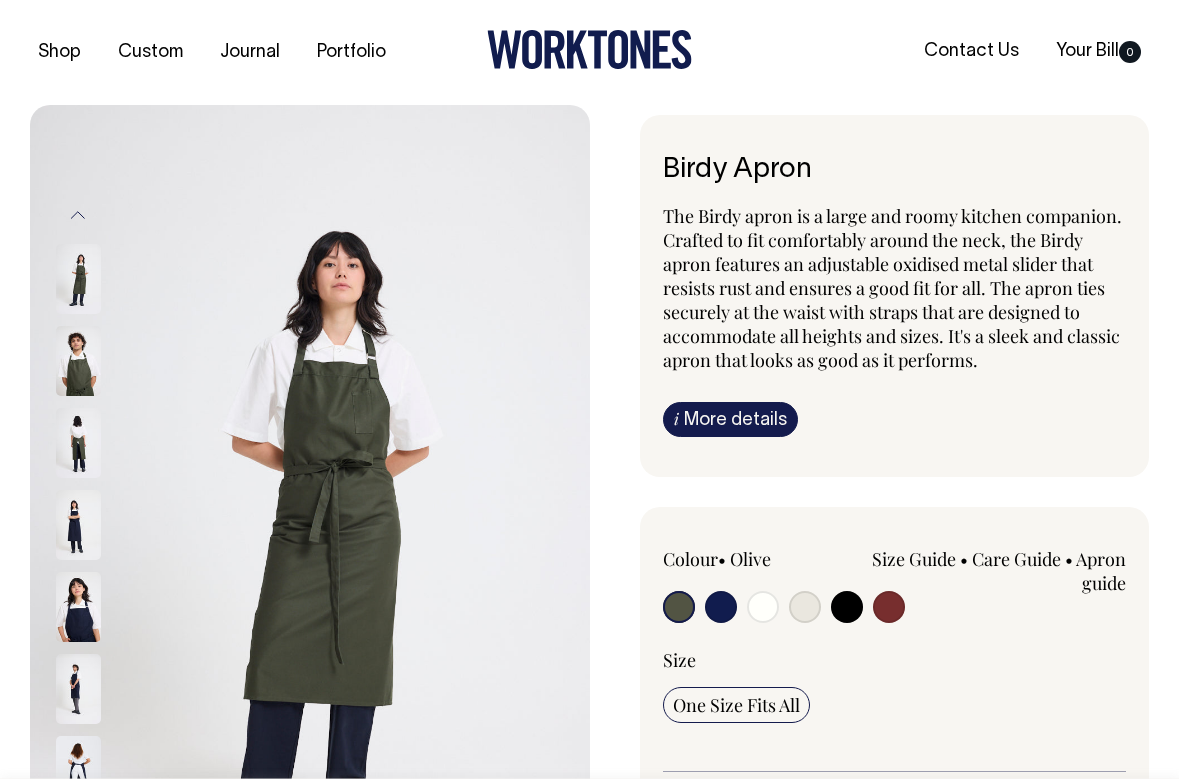 scroll, scrollTop: 0, scrollLeft: 0, axis: both 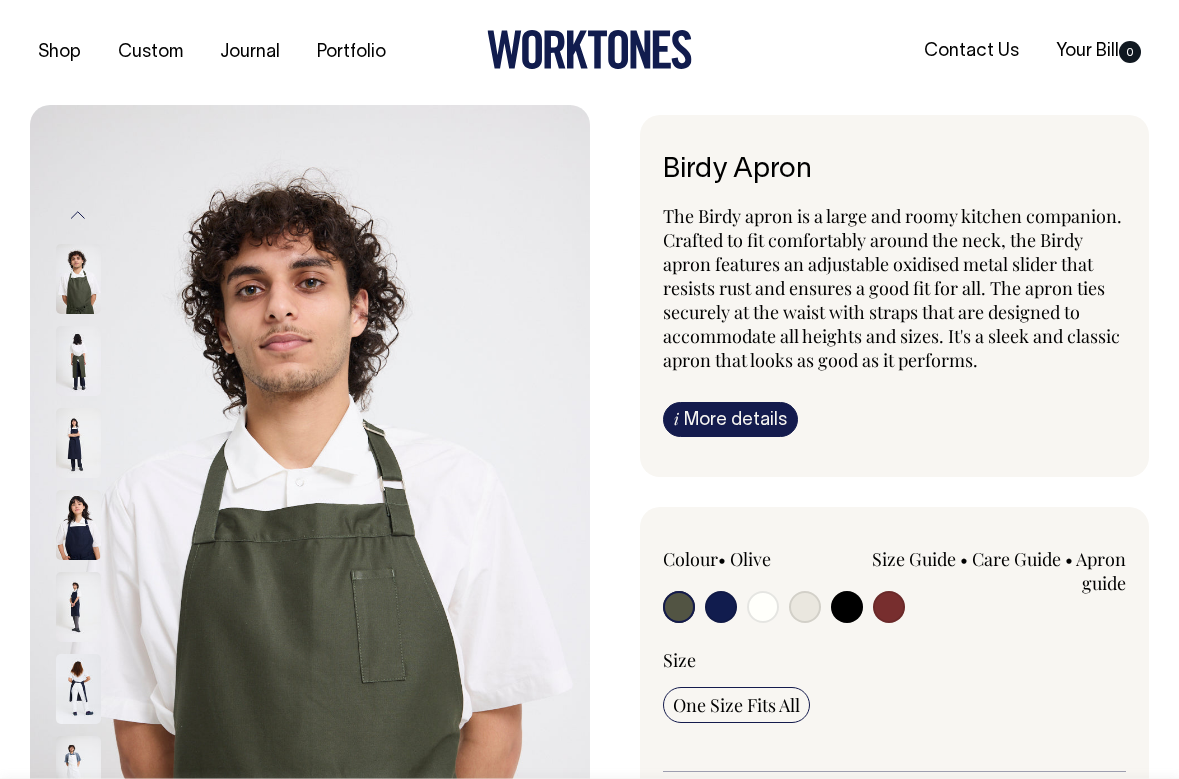 click at bounding box center [310, 525] 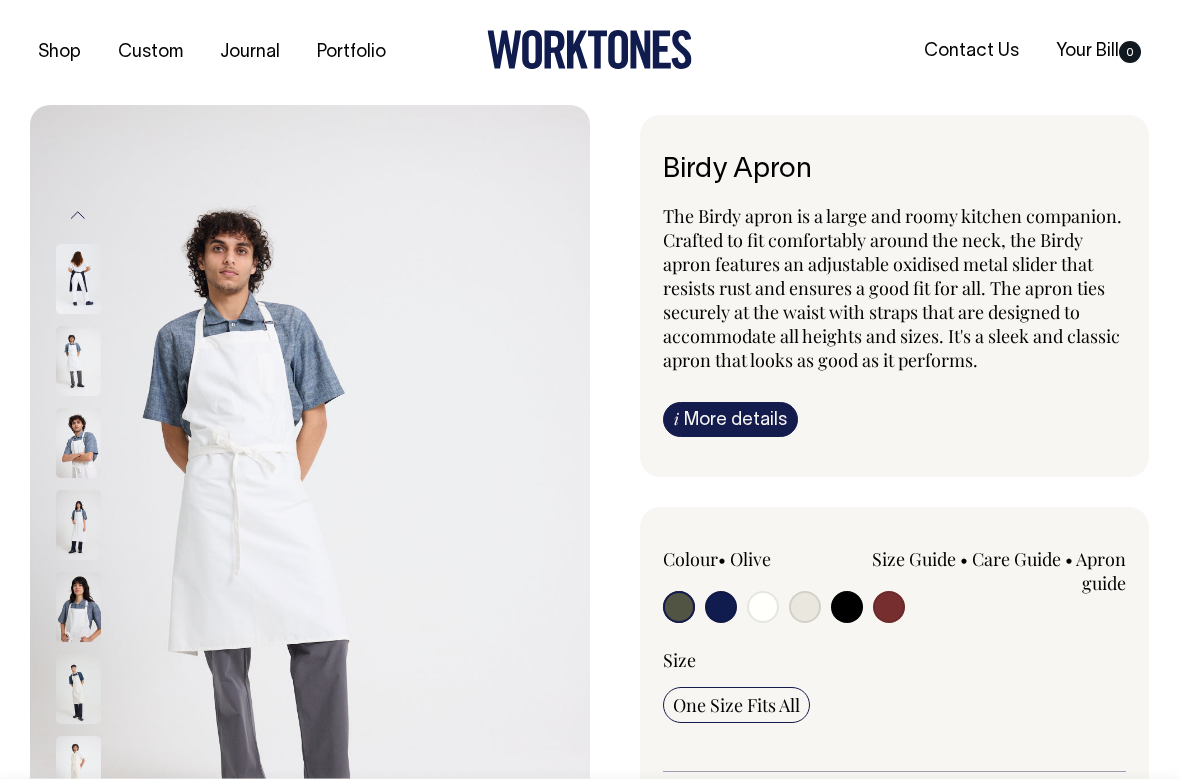 scroll, scrollTop: 17, scrollLeft: 0, axis: vertical 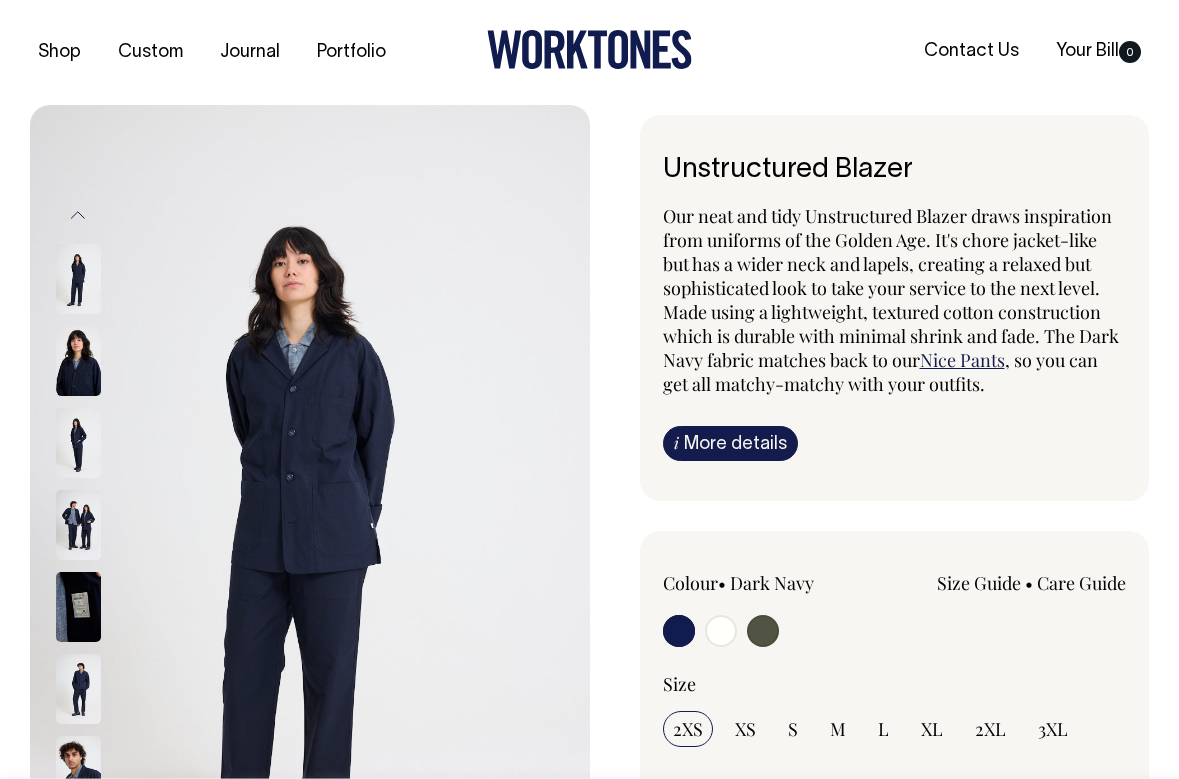 click at bounding box center [78, 443] 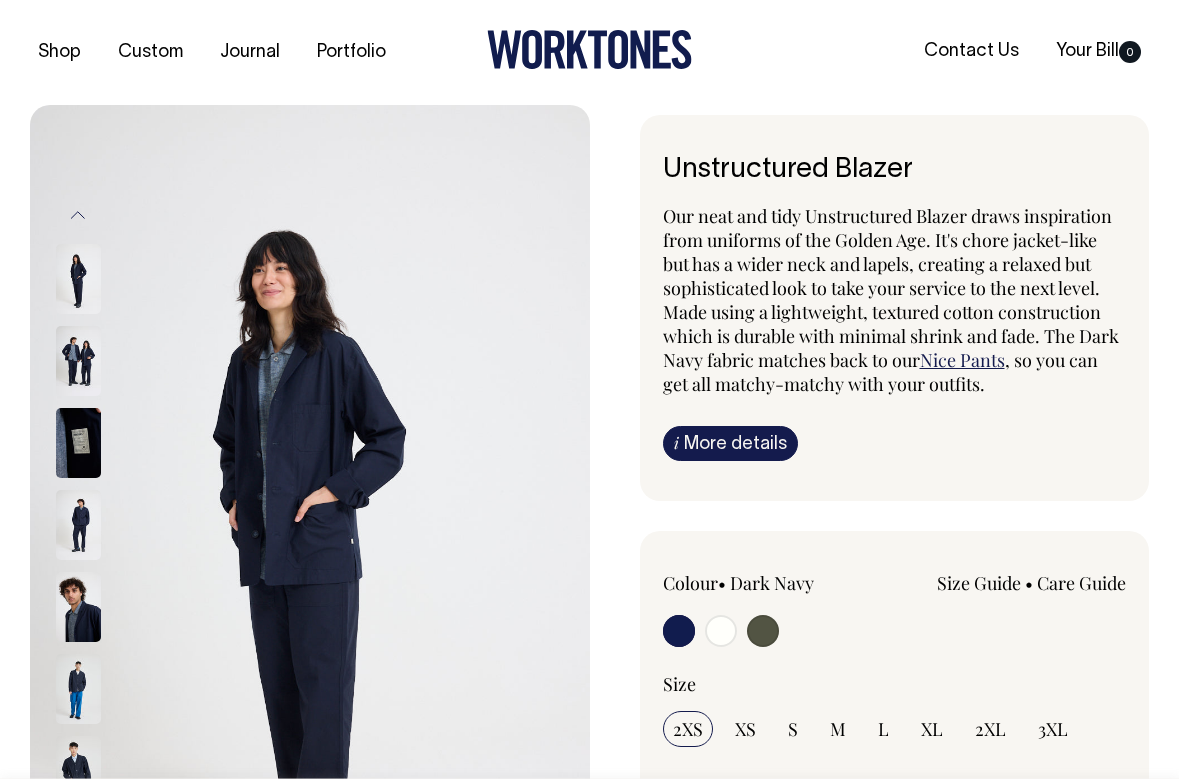 click at bounding box center [105, 525] 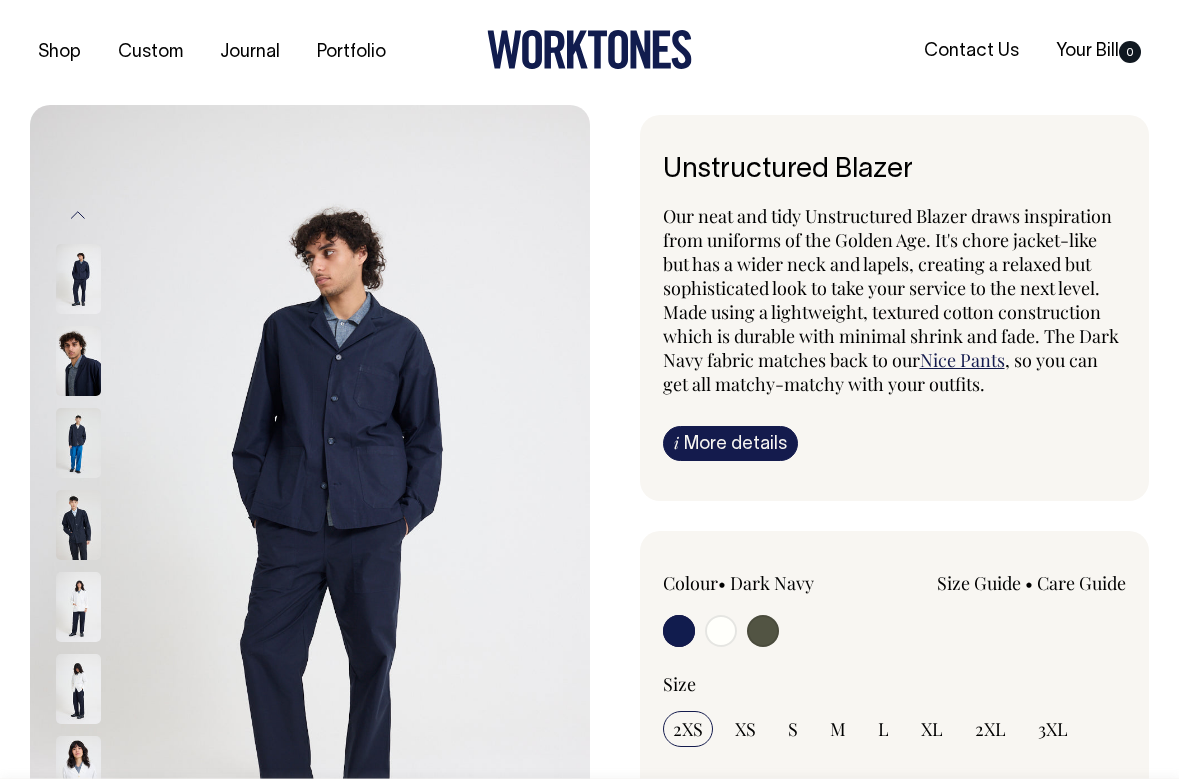 click at bounding box center [78, 525] 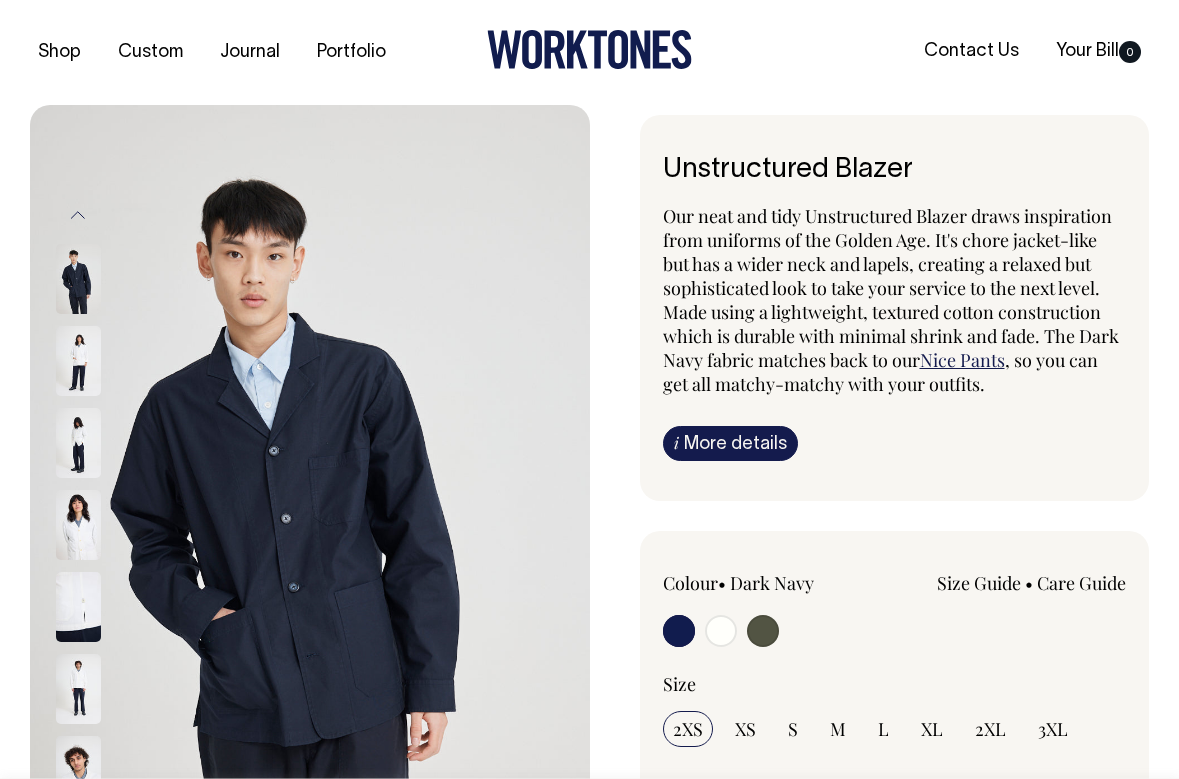 click at bounding box center (763, 631) 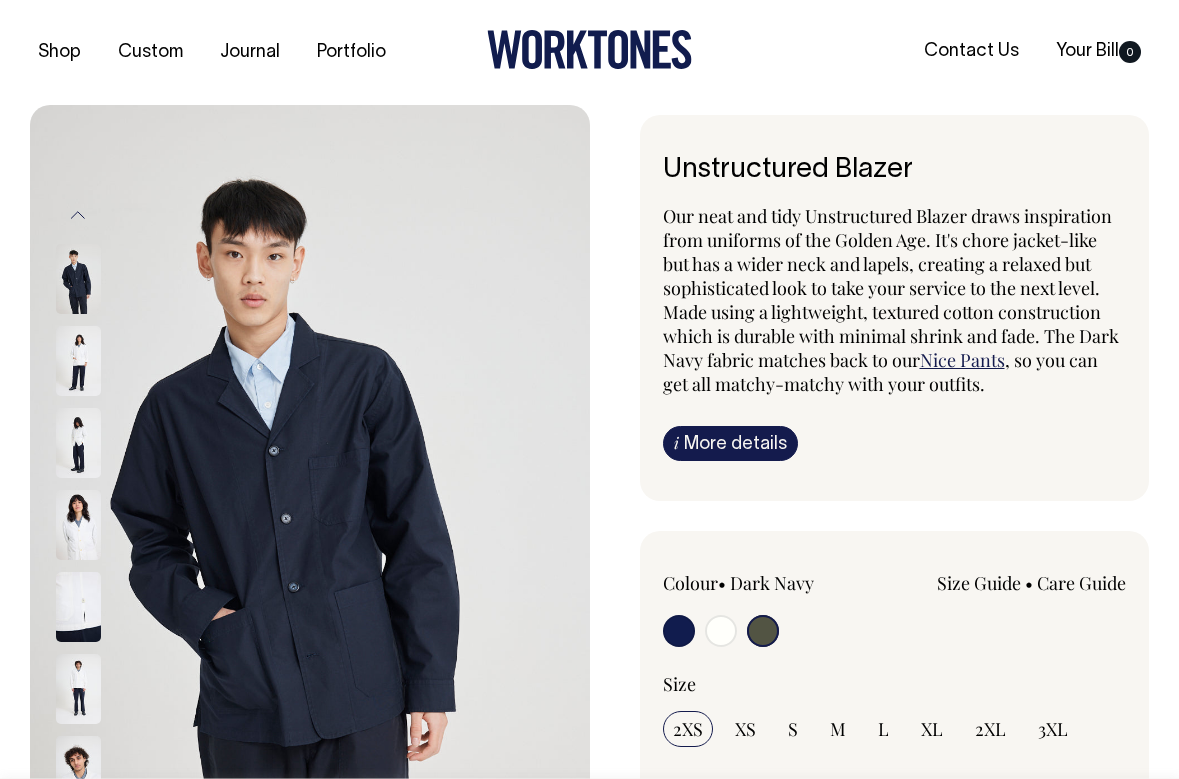 radio on "false" 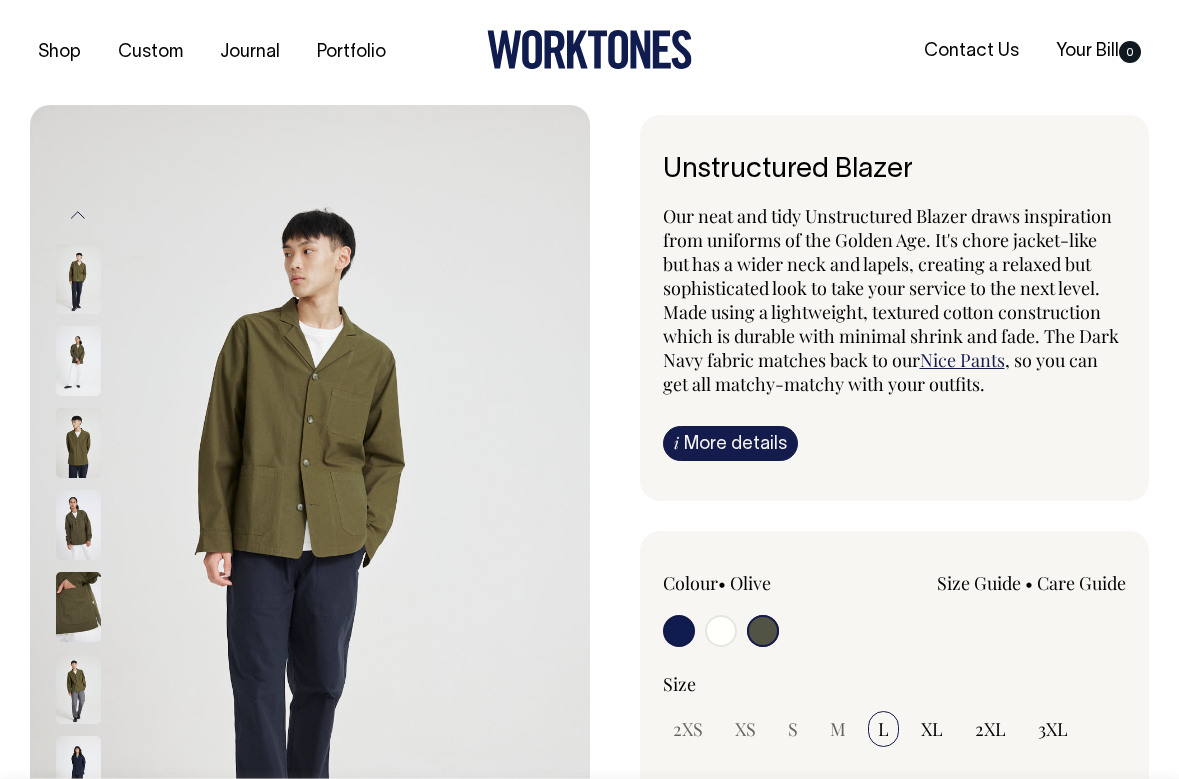 click at bounding box center (310, 525) 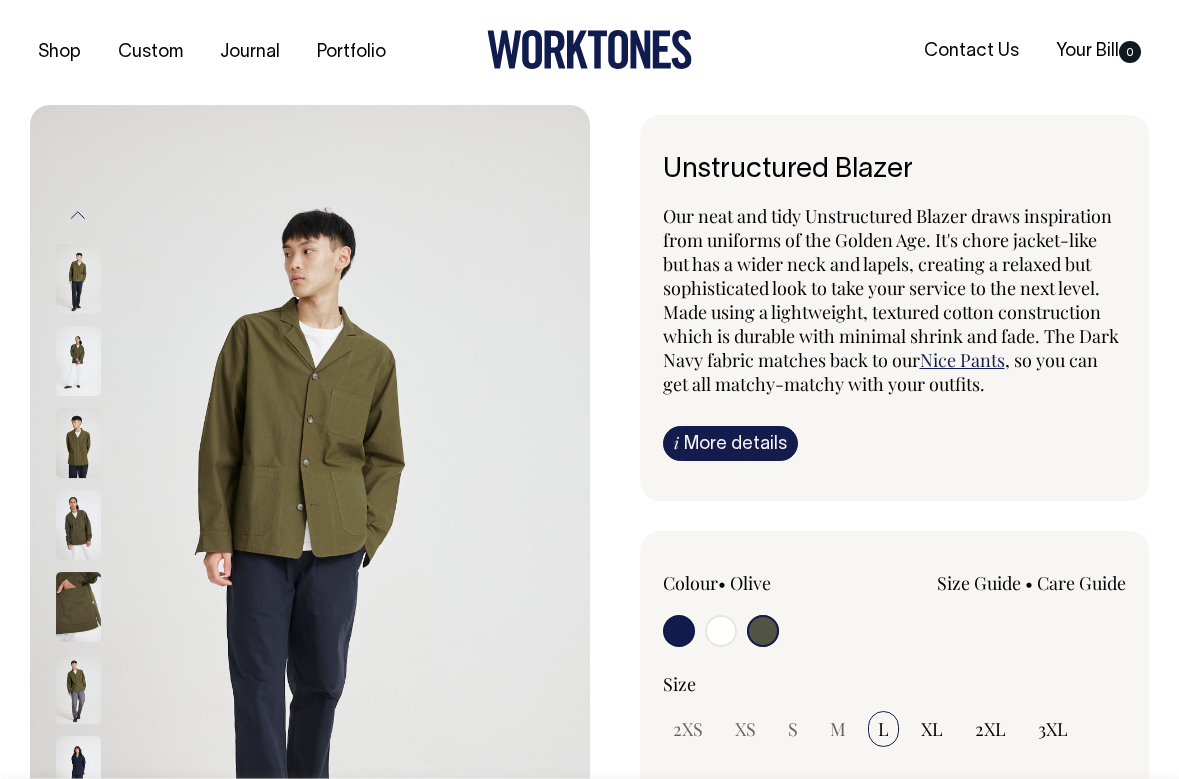 click at bounding box center (78, 443) 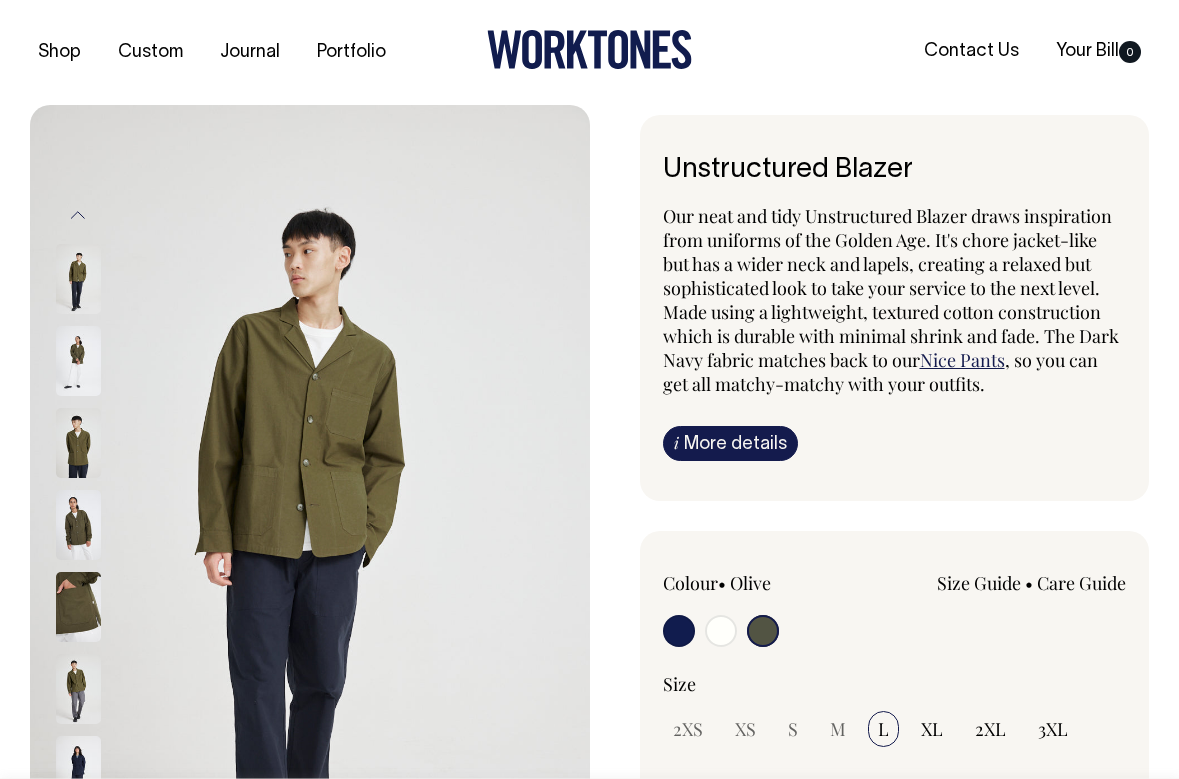 click at bounding box center [78, 361] 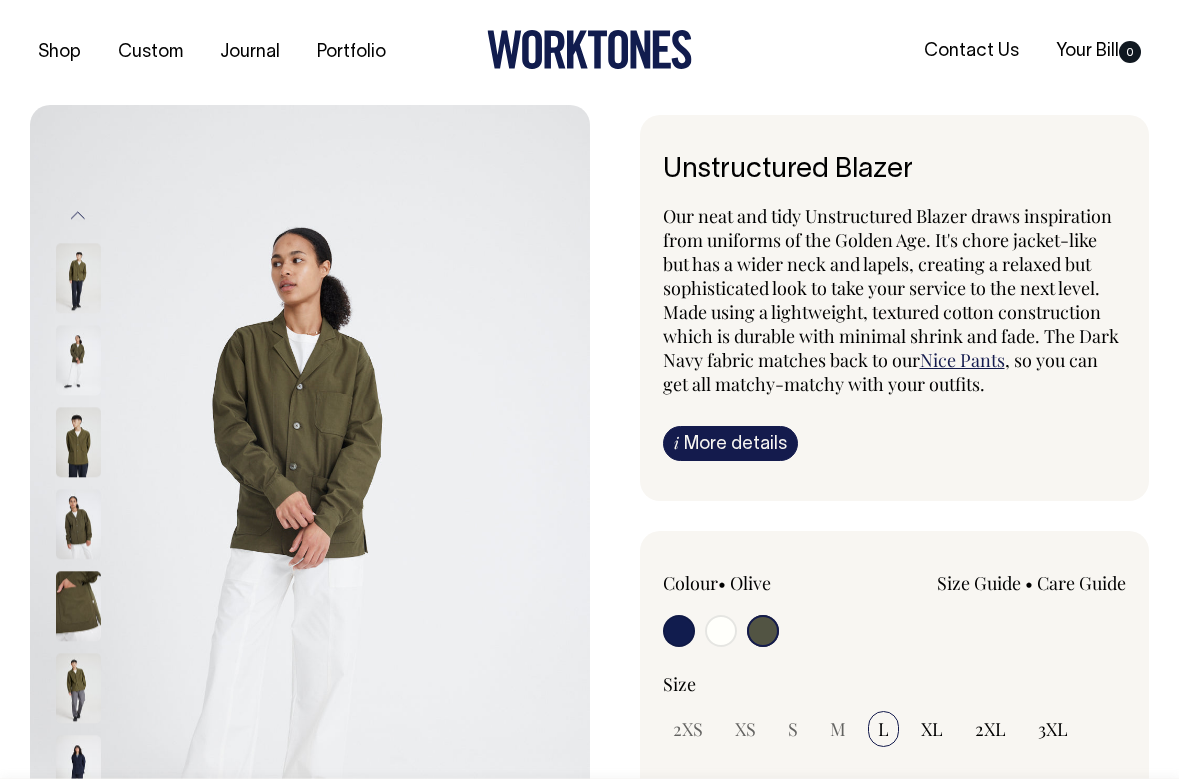 click at bounding box center [78, 279] 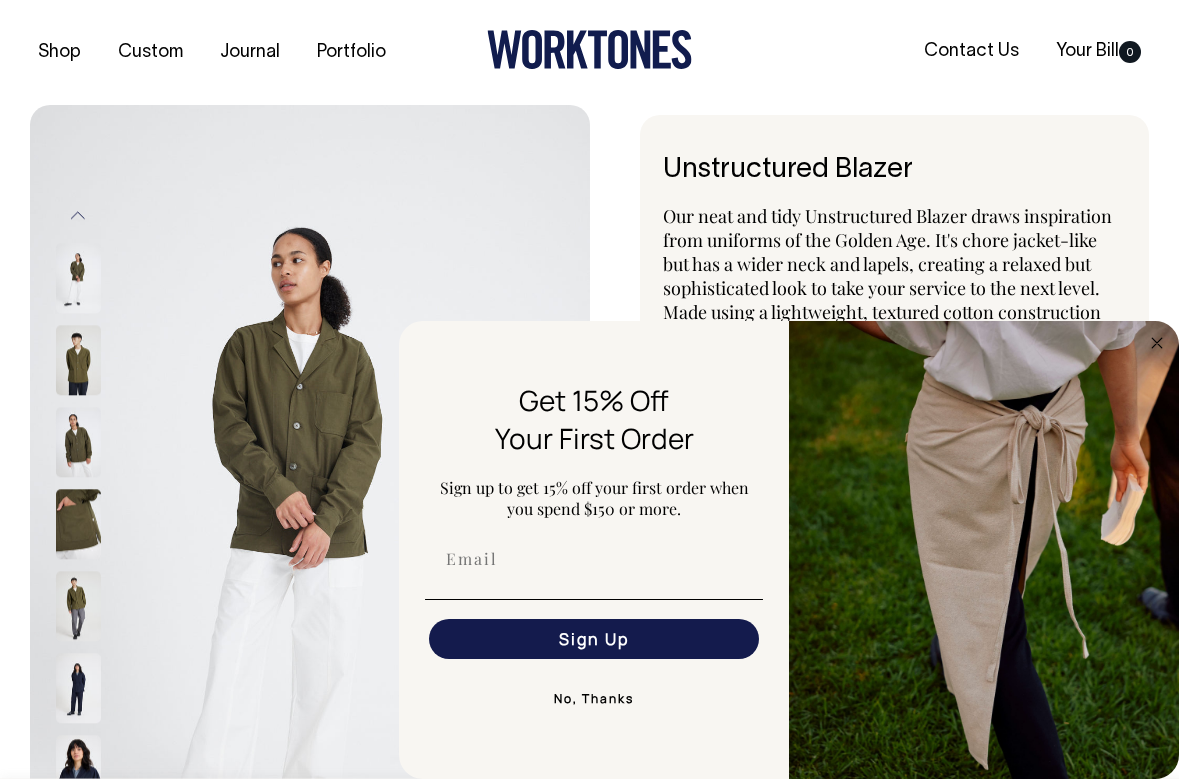 click on "Our neat and tidy Unstructured Blazer draws inspiration from uniforms of the Golden Age. It's chore jacket-like but has a wider neck and lapels, creating a relaxed but sophisticated look to take your service to the next level. Made using a lightweight, textured cotton construction which is durable with minimal shrink and fade. The Dark Navy fabric matches back to our" at bounding box center (891, 288) 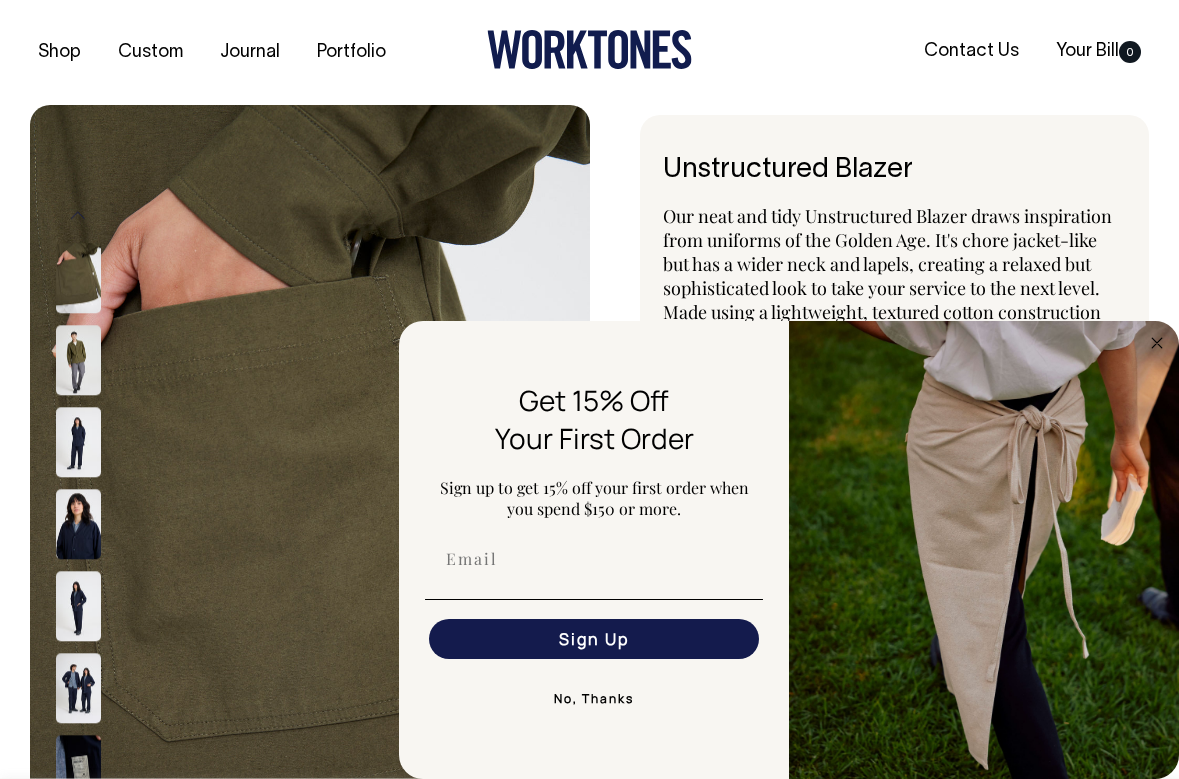 click on "Our neat and tidy Unstructured Blazer draws inspiration from uniforms of the Golden Age. It's chore jacket-like but has a wider neck and lapels, creating a relaxed but sophisticated look to take your service to the next level. Made using a lightweight, textured cotton construction which is durable with minimal shrink and fade. The Dark Navy fabric matches back to our" at bounding box center [891, 288] 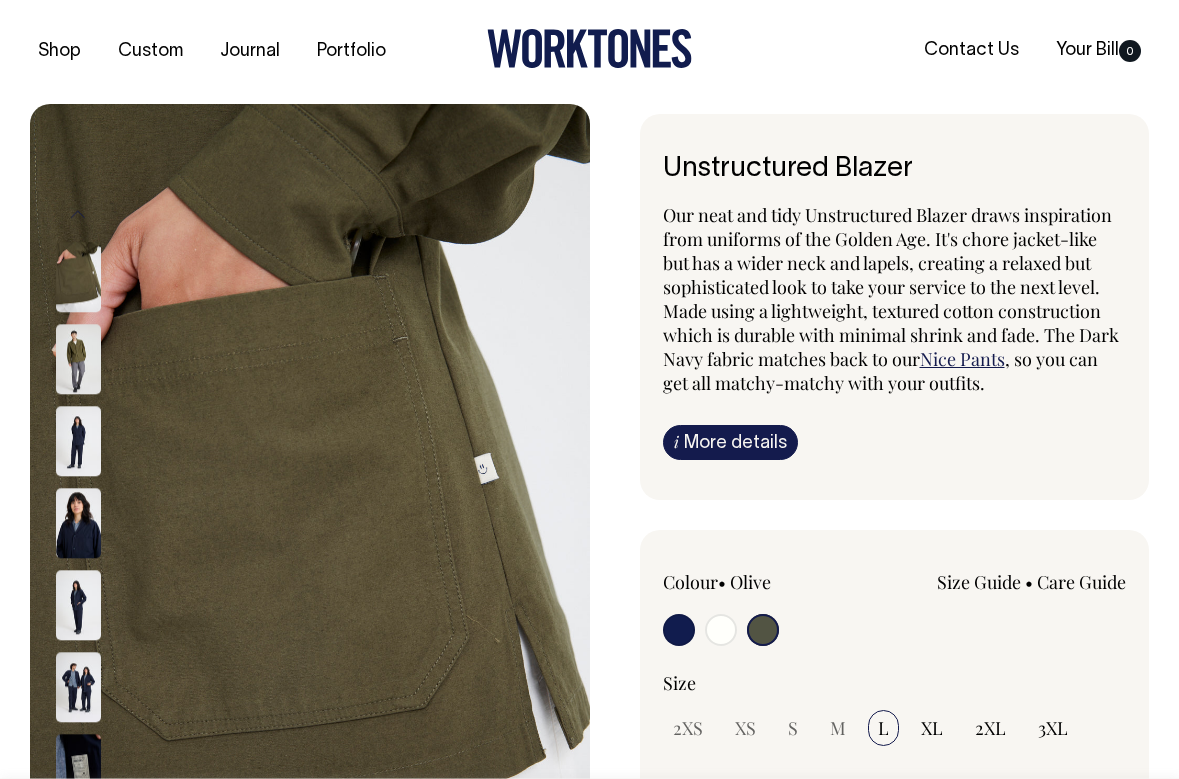 scroll, scrollTop: 0, scrollLeft: 0, axis: both 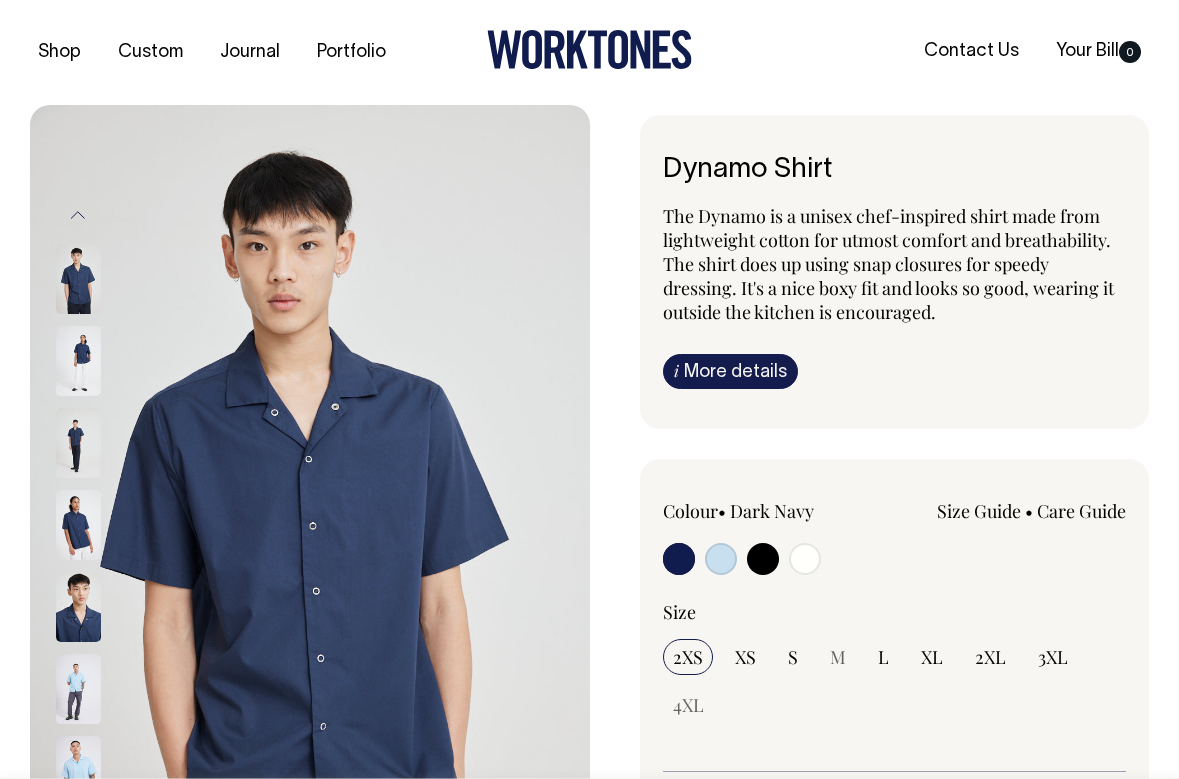 click at bounding box center (755, 561) 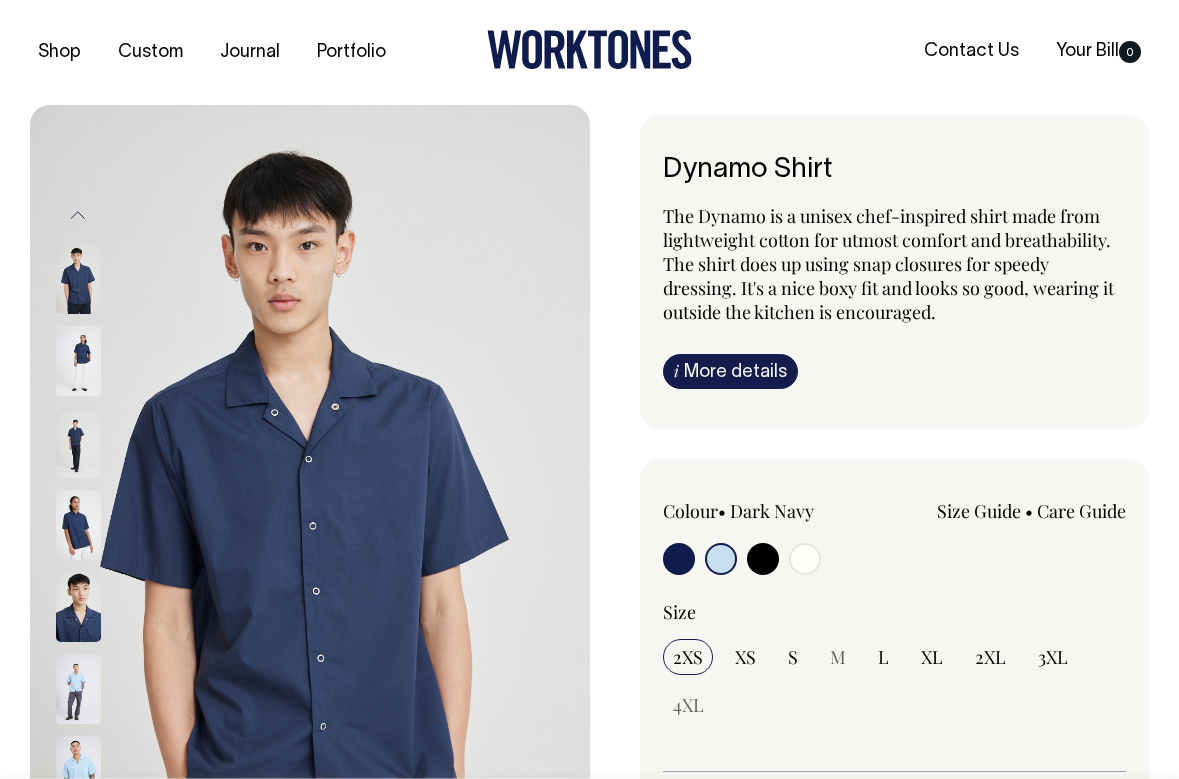 radio on "true" 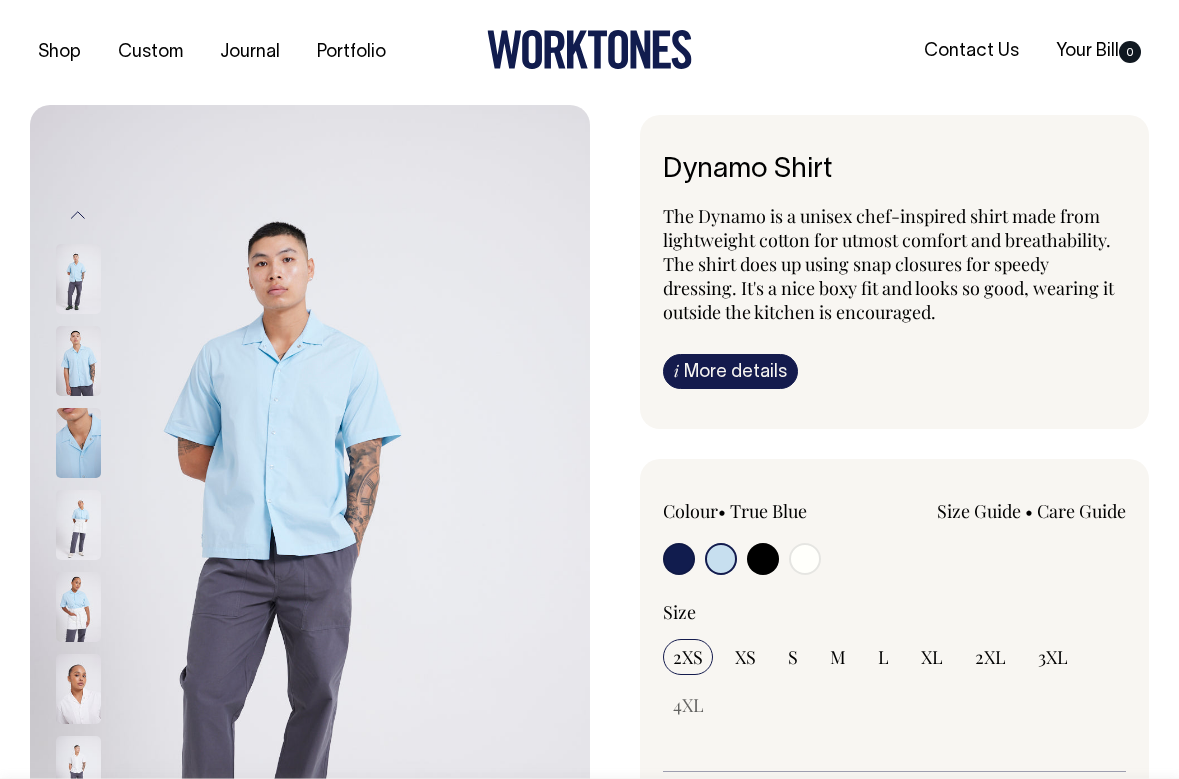 click at bounding box center [310, 525] 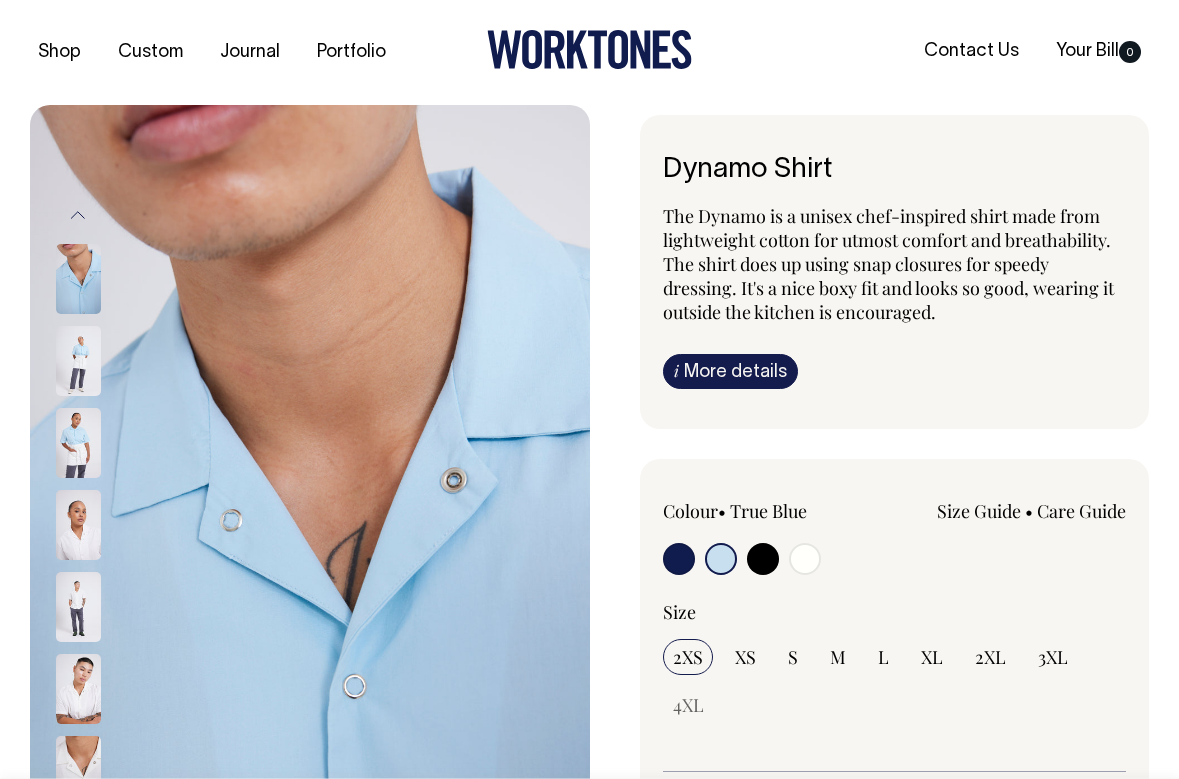 click at bounding box center (78, 443) 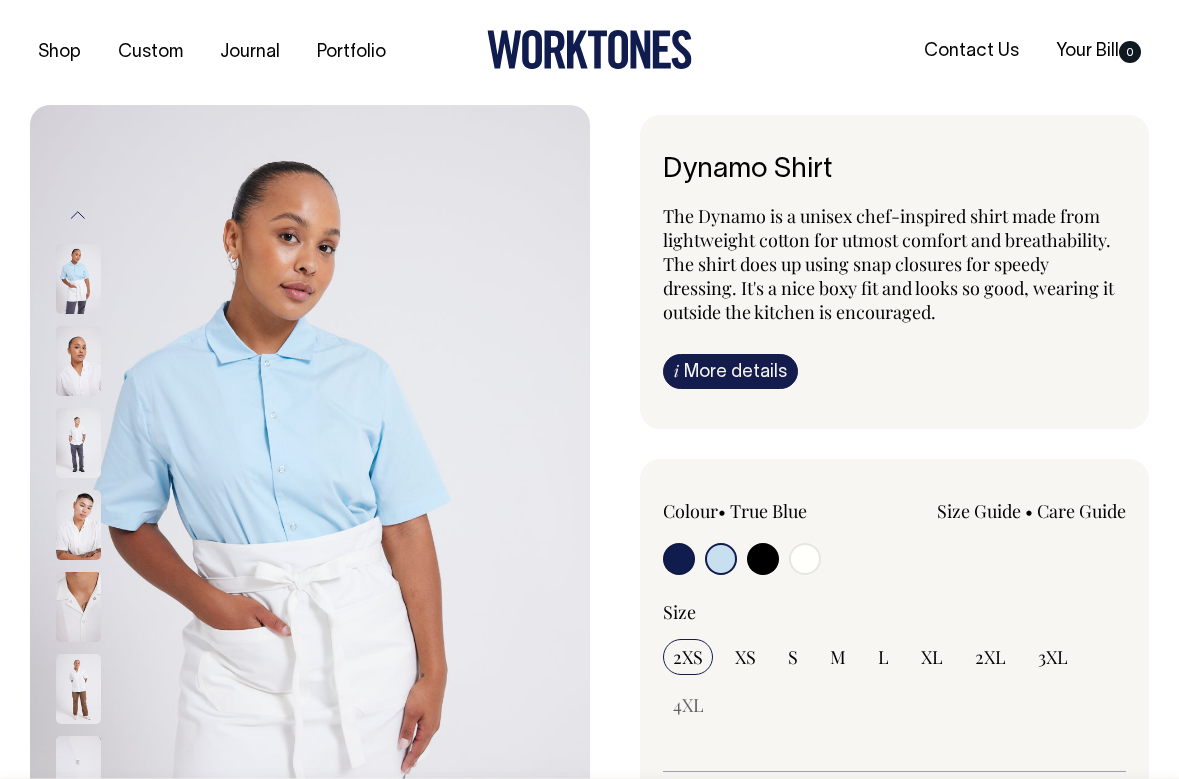 click at bounding box center (78, 443) 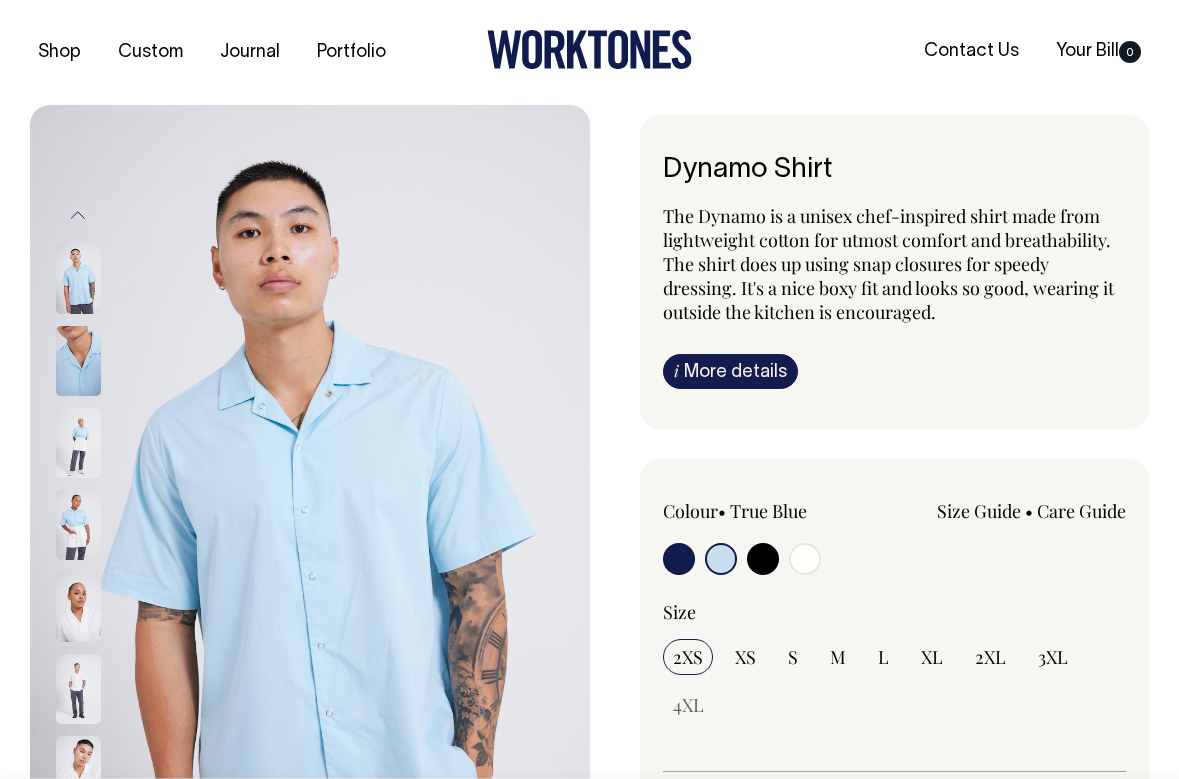 click at bounding box center [78, 279] 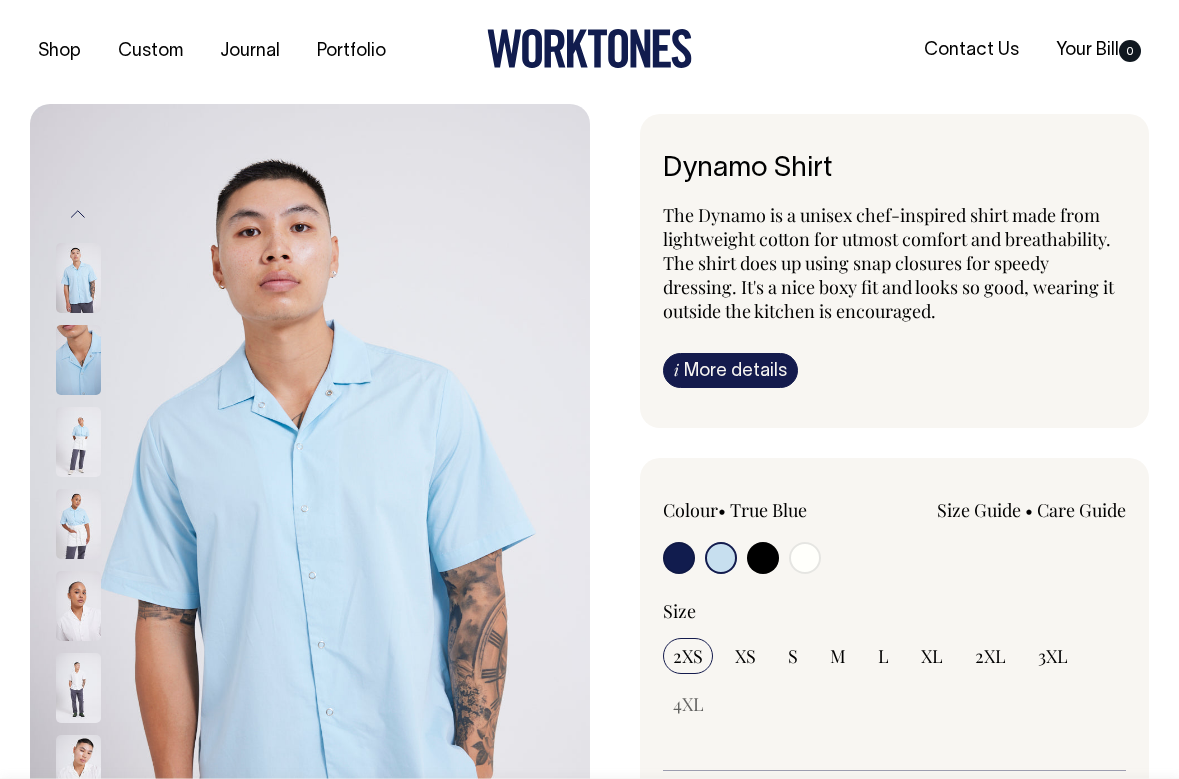 scroll, scrollTop: 0, scrollLeft: 0, axis: both 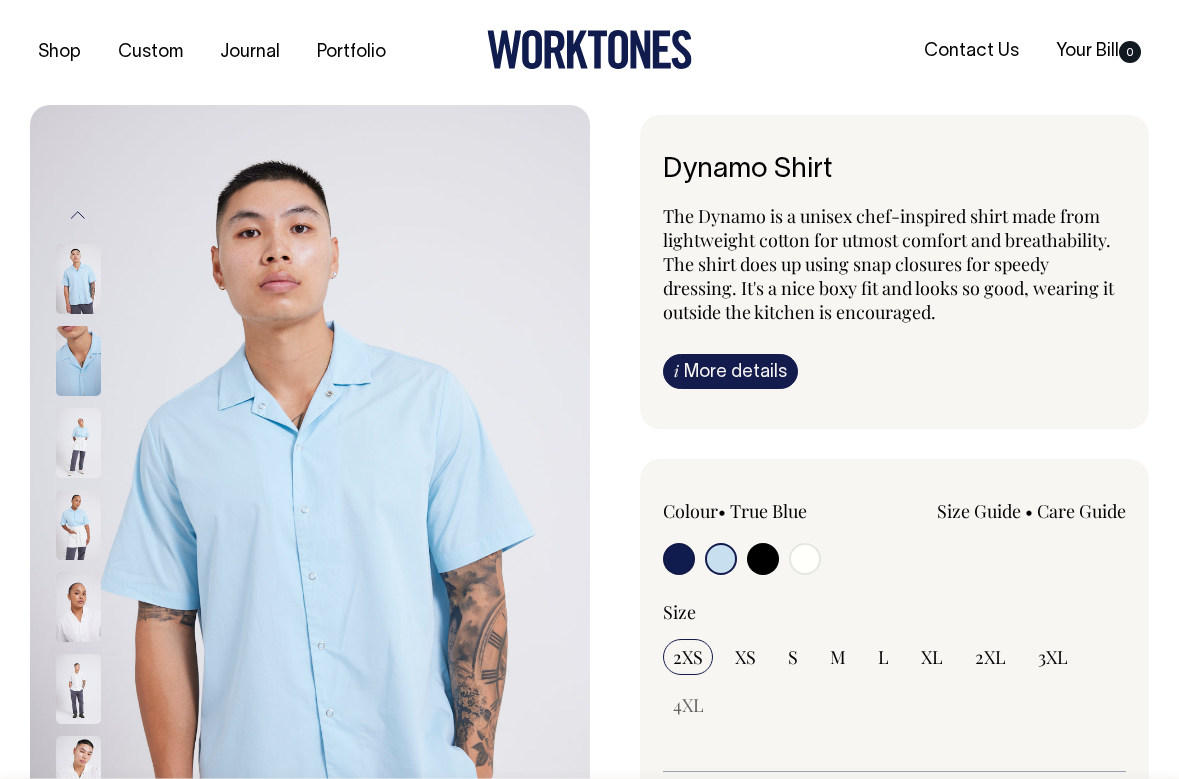 click at bounding box center (78, 279) 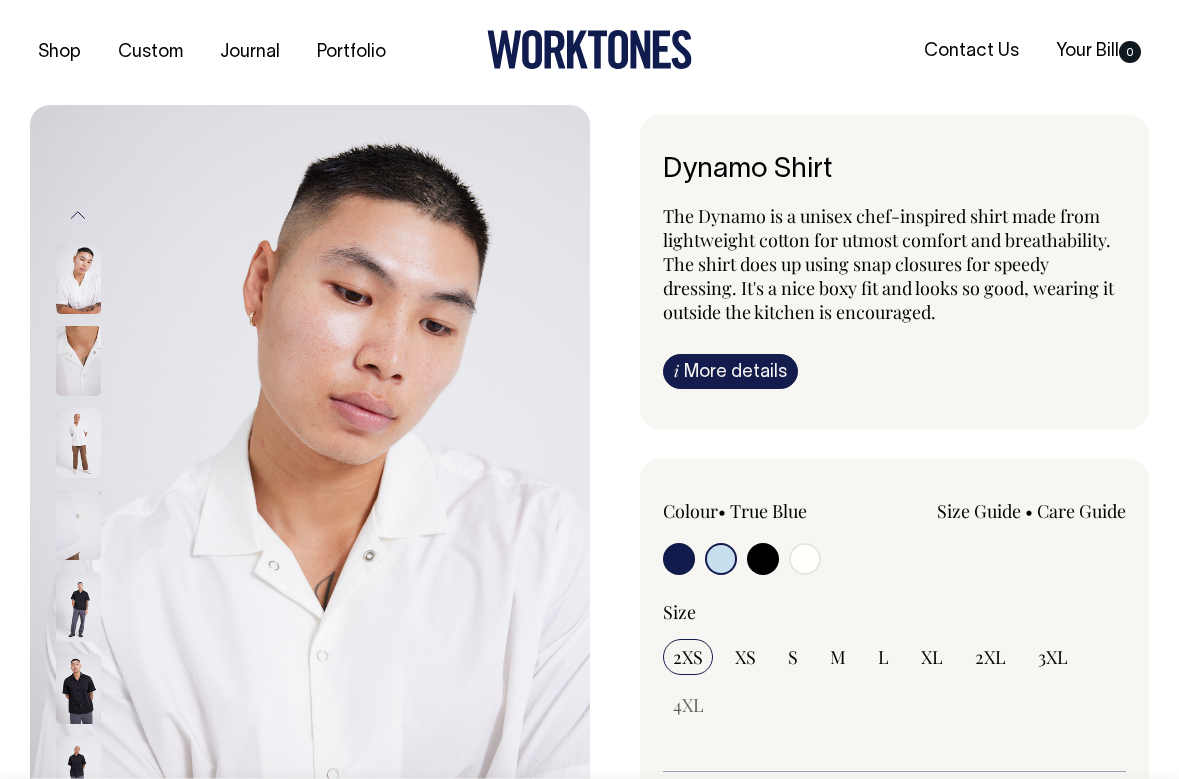 click on "Dynamo Shirt
The Dynamo is a unisex chef-inspired shirt made from lightweight cotton for utmost comfort and breathability. The shirt does up using snap closures for speedy dressing. It's a nice boxy fit and looks so good, wearing it outside the kitchen is encouraged.
i More details
Material Ingredients" at bounding box center [895, 272] 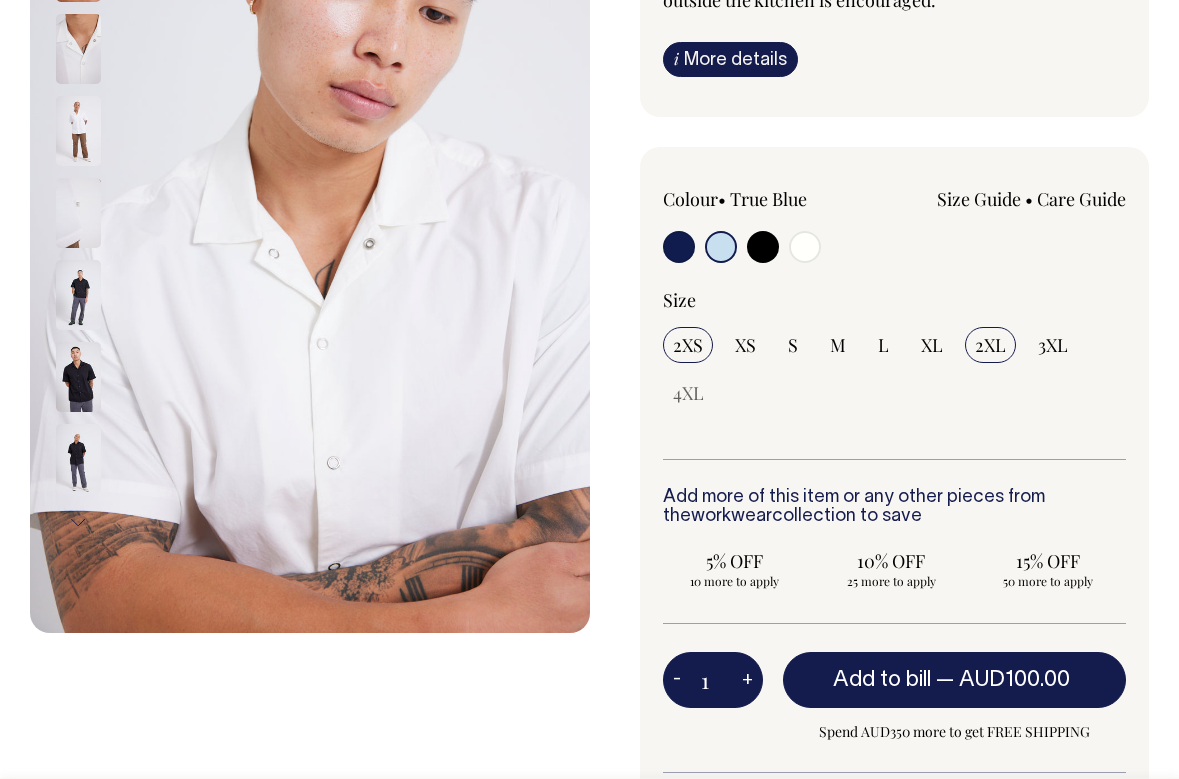 scroll, scrollTop: 311, scrollLeft: 0, axis: vertical 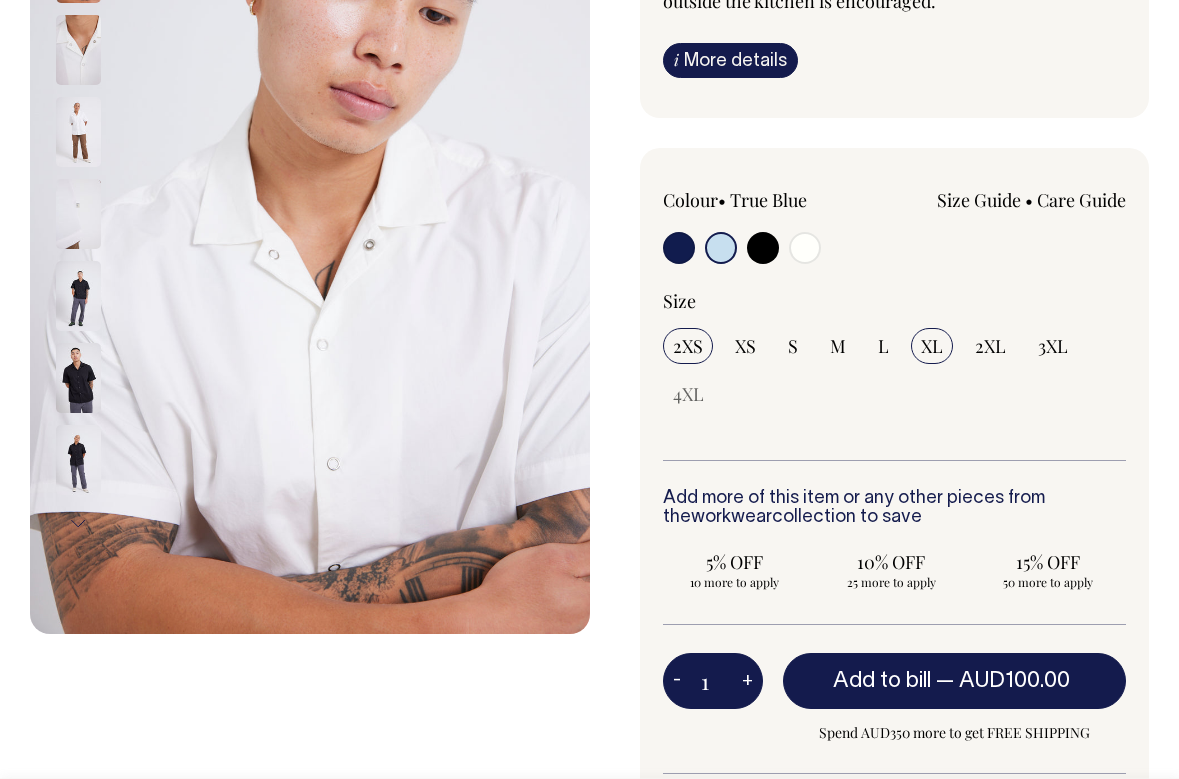 click on "XL" at bounding box center [932, 346] 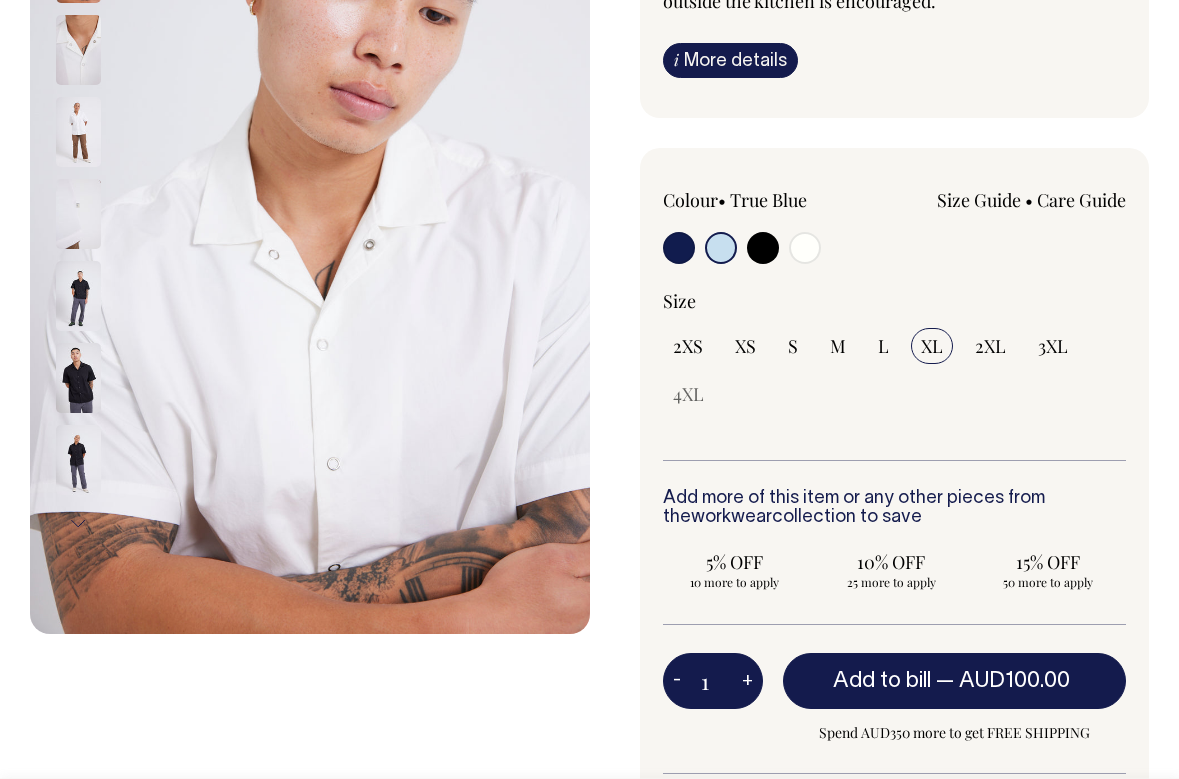 select on "XL" 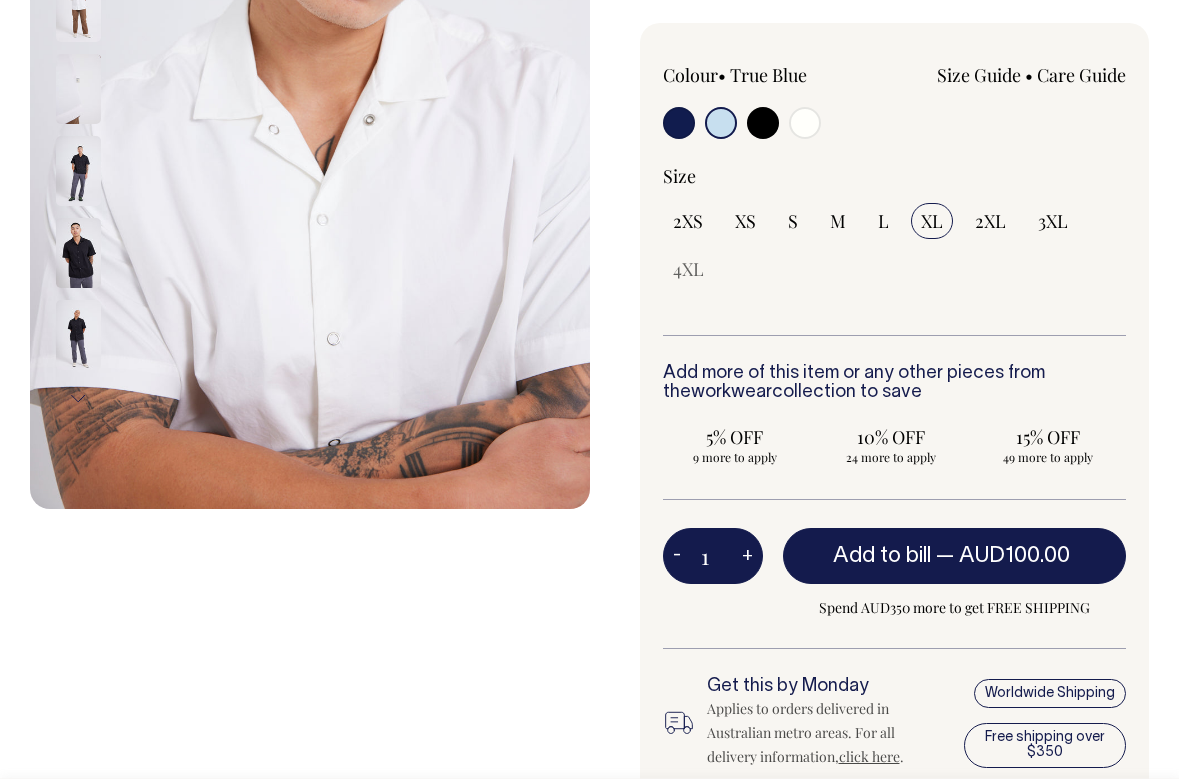 scroll, scrollTop: 437, scrollLeft: 0, axis: vertical 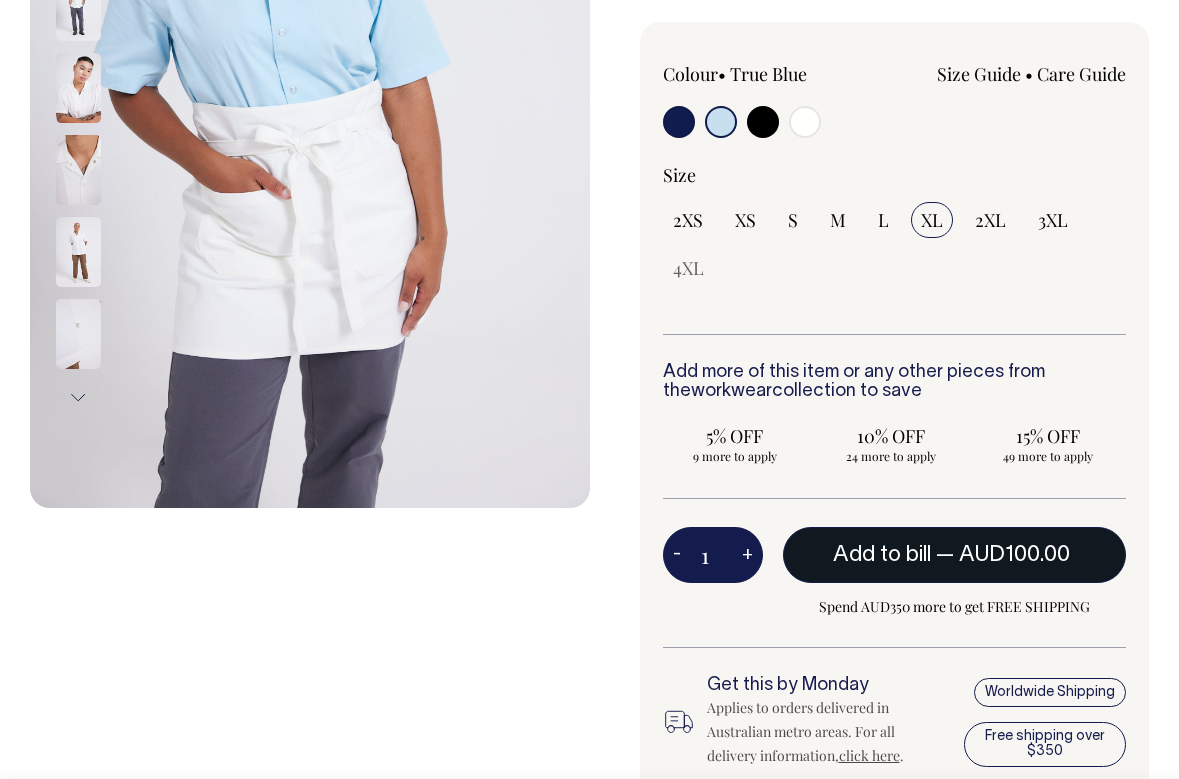click on "—  AUD100.00" at bounding box center (1005, 555) 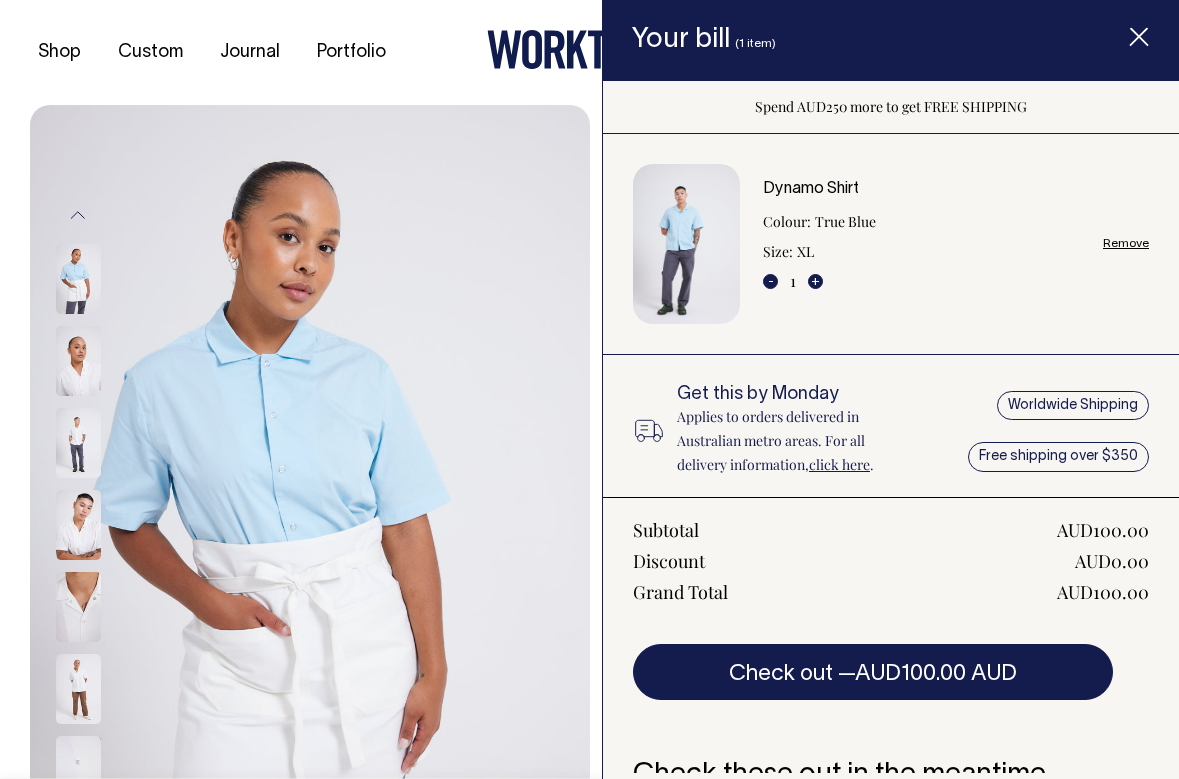 scroll, scrollTop: 0, scrollLeft: 0, axis: both 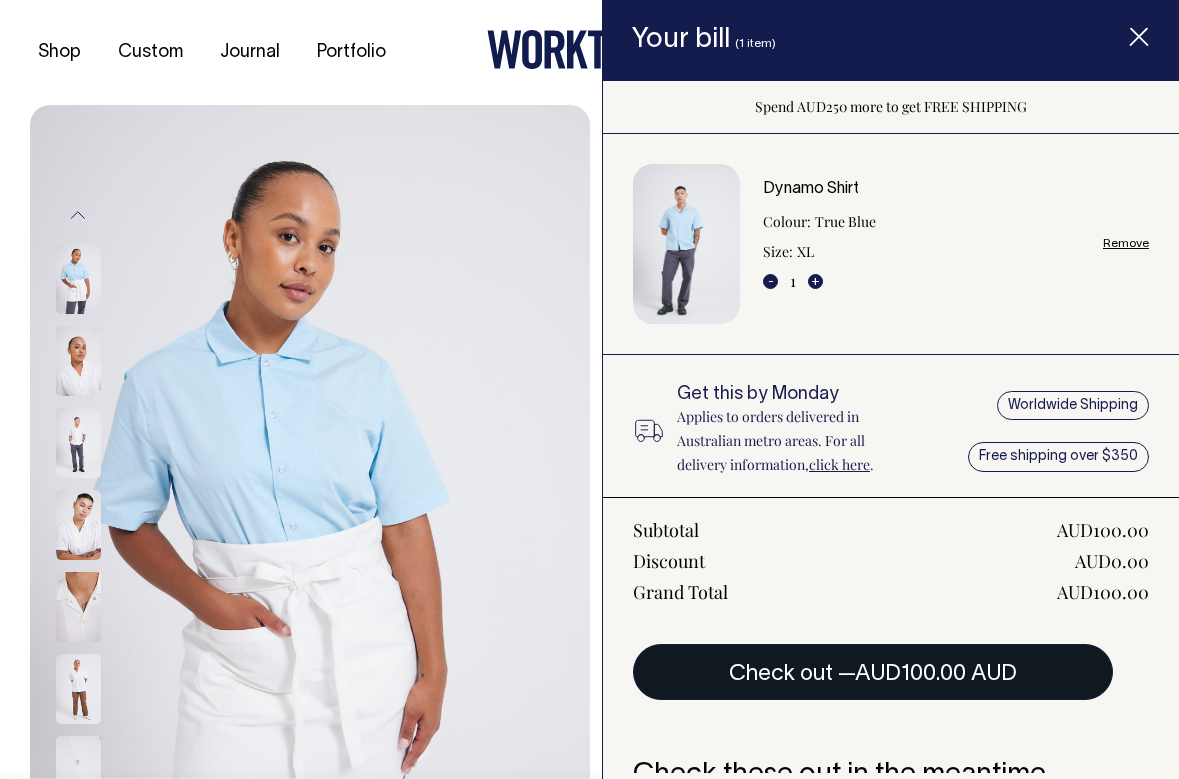 click on "AUD100.00 AUD" at bounding box center [936, 674] 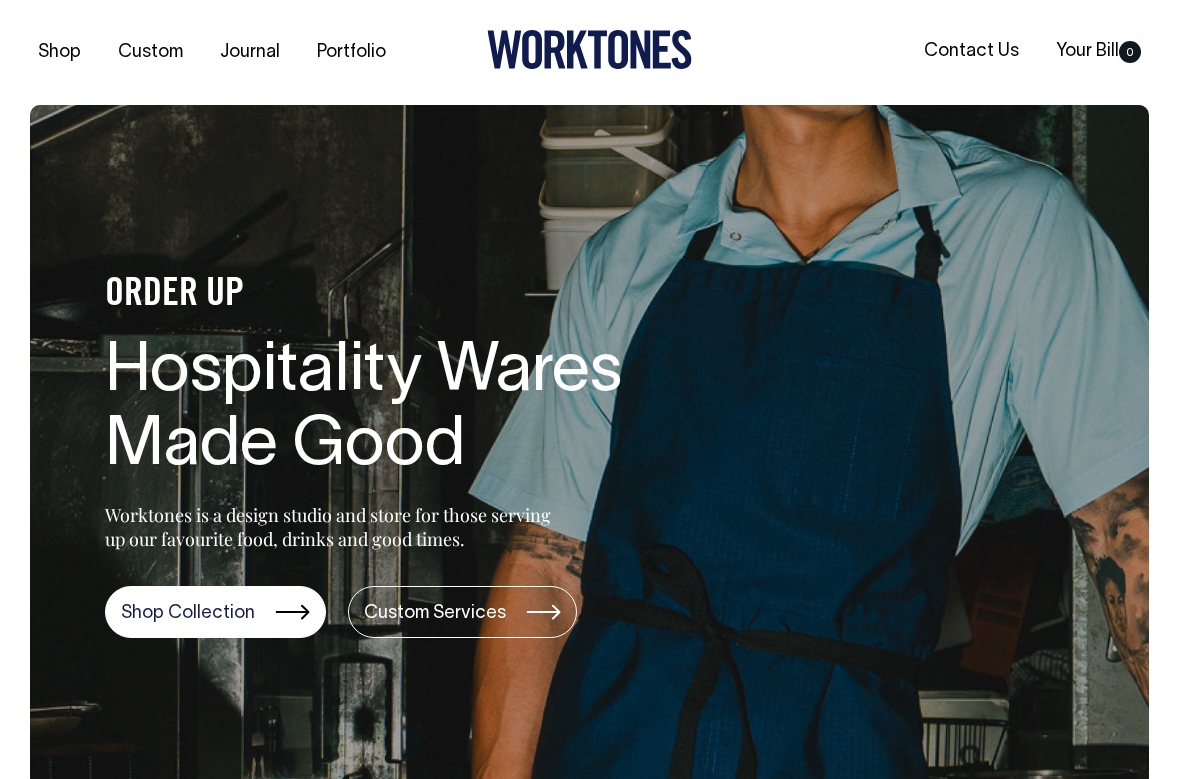 scroll, scrollTop: 0, scrollLeft: 0, axis: both 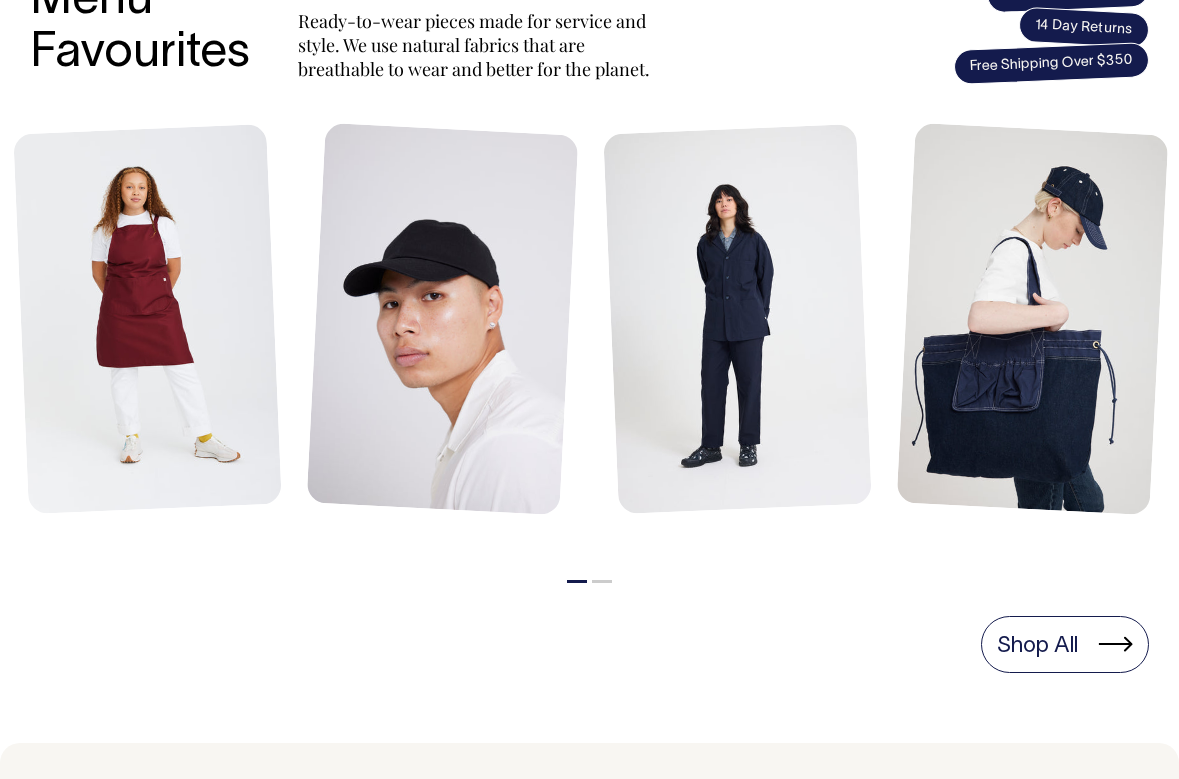 click on "1 2" at bounding box center (589, 576) 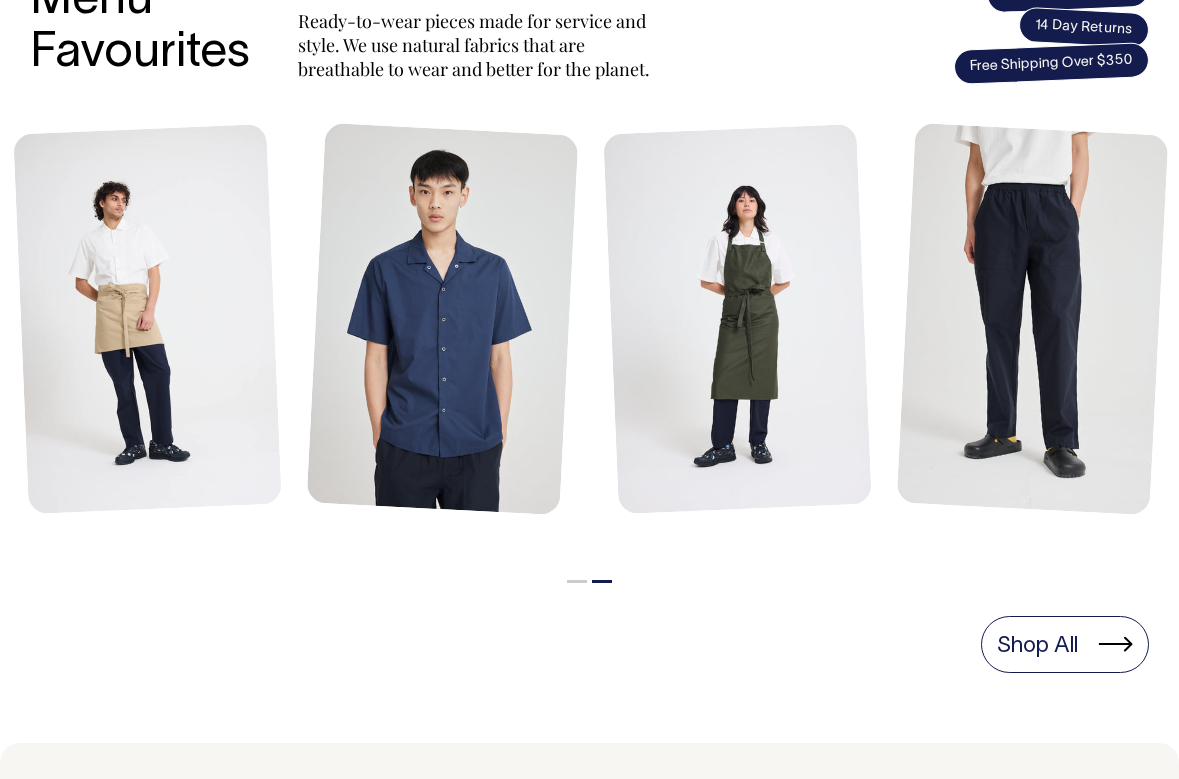click on "1" at bounding box center [577, 576] 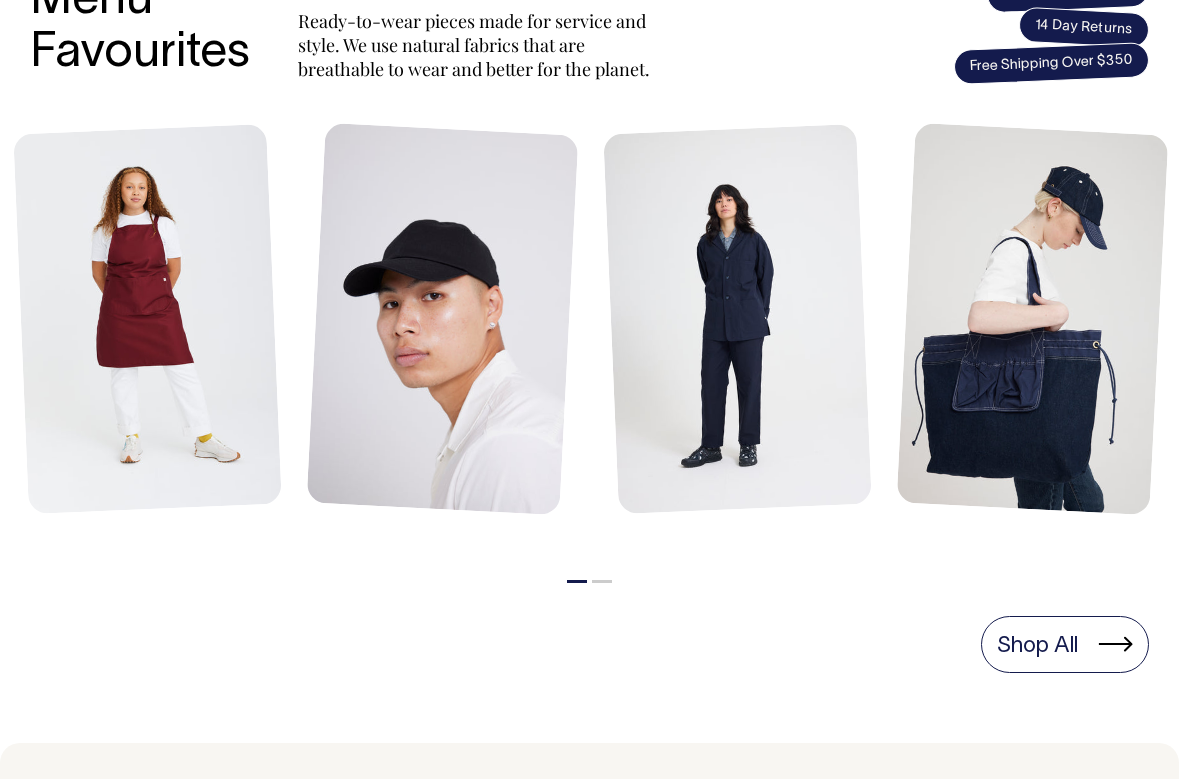 click on "Menu Favourites
Ready-to-wear pieces made for service and style. We use natural fabrics that are breathable to wear and better for the planet.
Worldwide Shipping
14 Day Returns
Free Shipping Over $350
Bobby Apron
$38.00
[PHONE]" at bounding box center (589, 324) 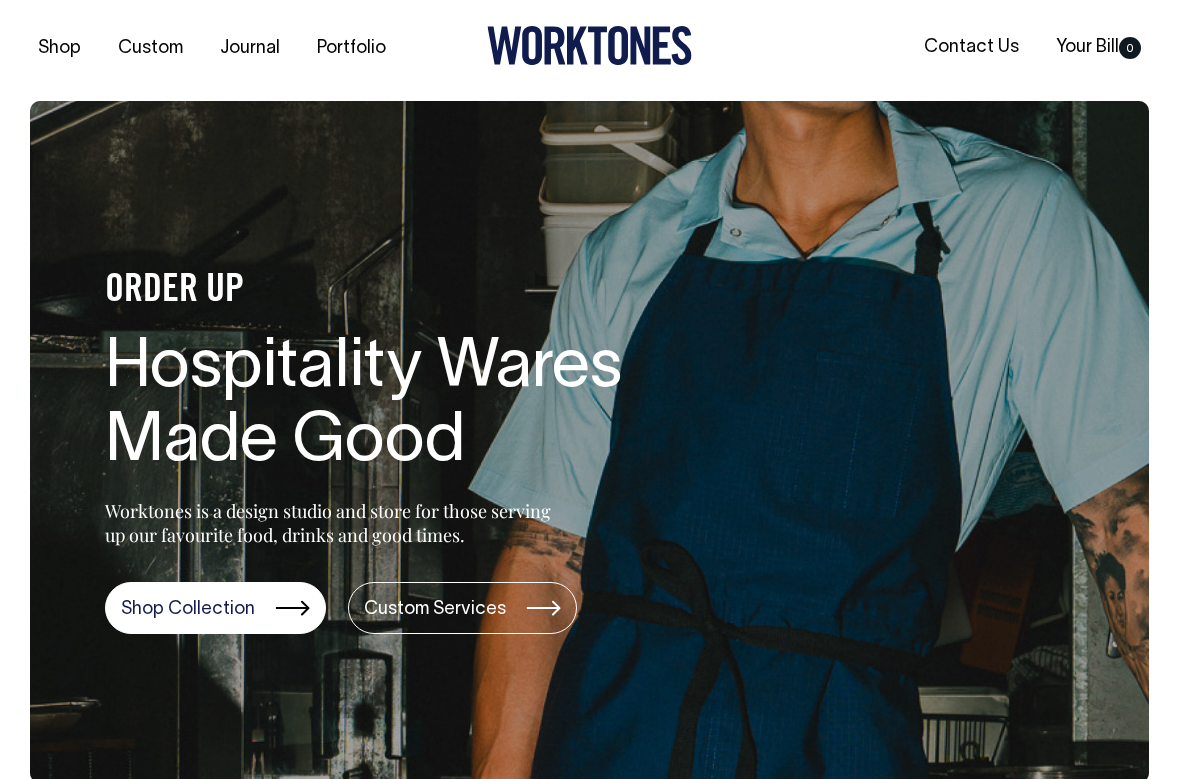 scroll, scrollTop: 0, scrollLeft: 0, axis: both 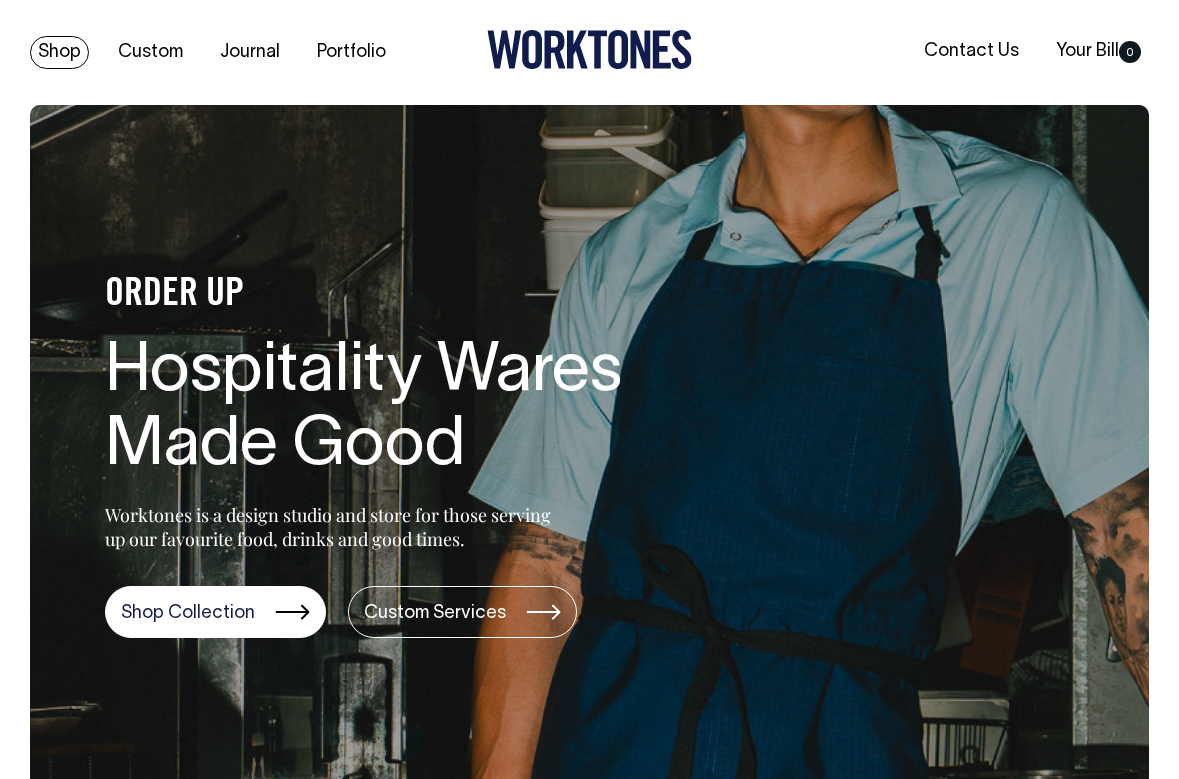 click on "Shop" at bounding box center (59, 52) 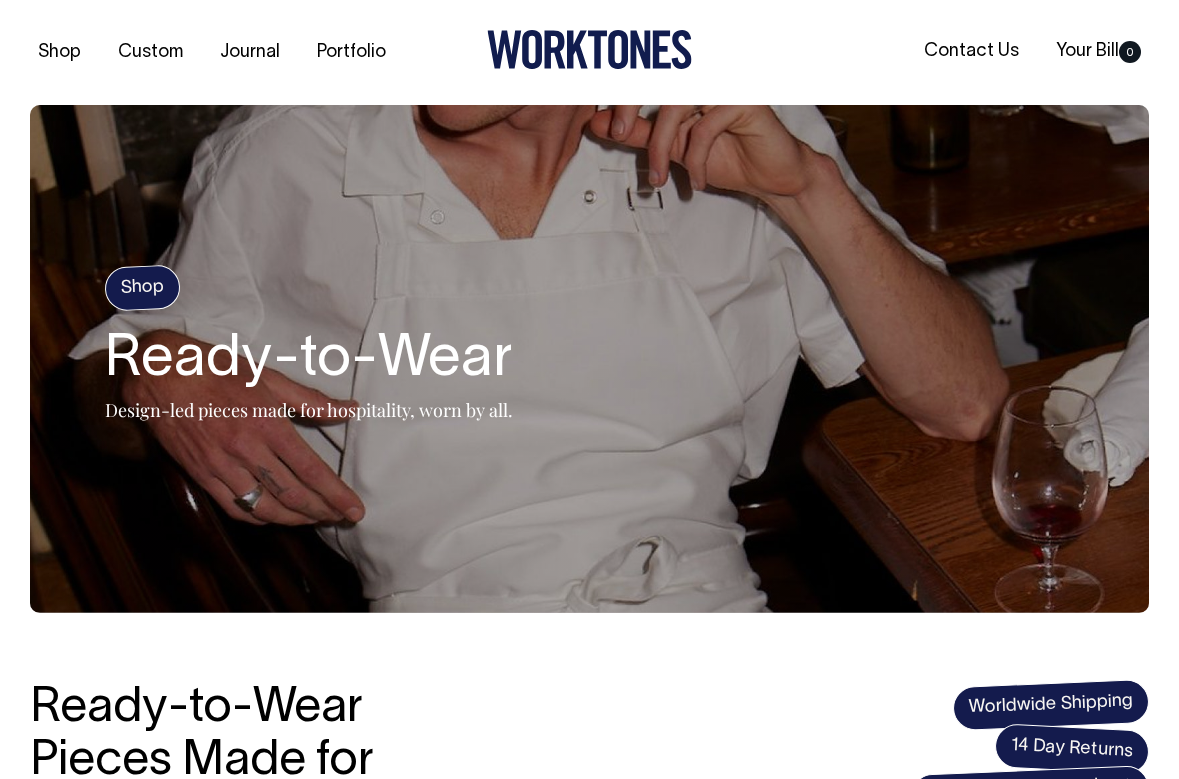 scroll, scrollTop: 0, scrollLeft: 0, axis: both 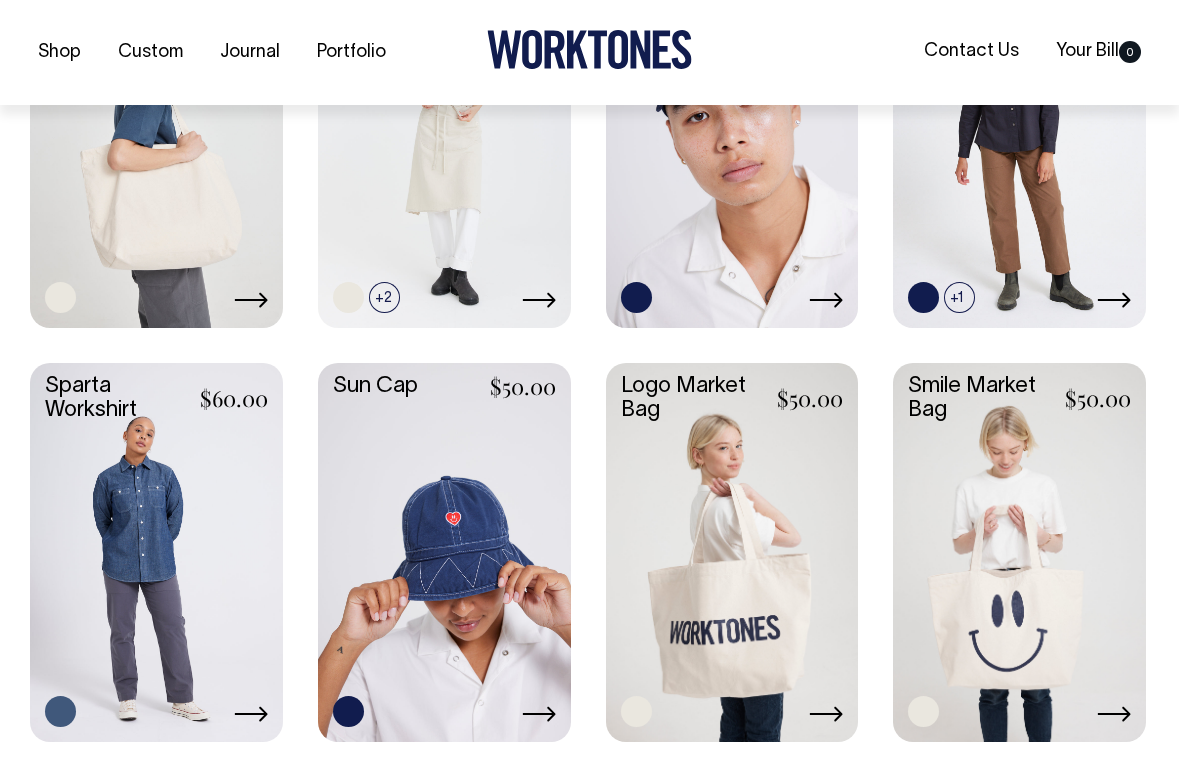 click at bounding box center [156, 550] 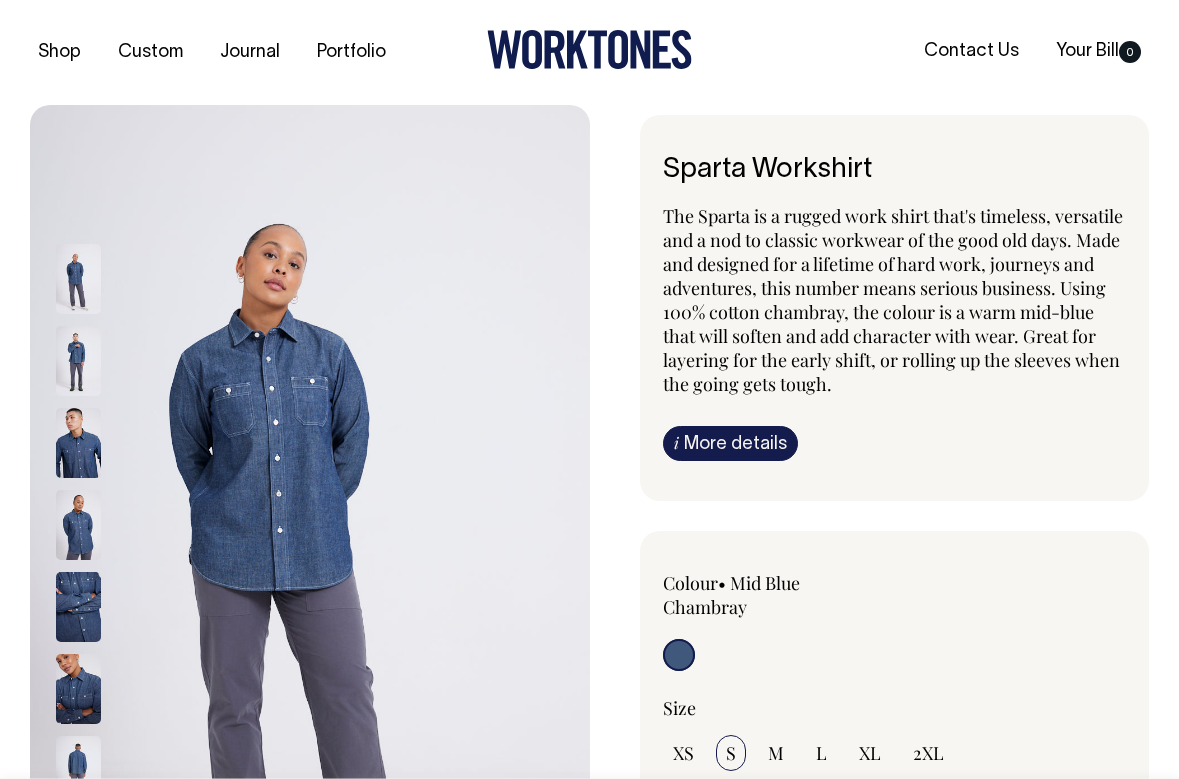 scroll, scrollTop: 0, scrollLeft: 0, axis: both 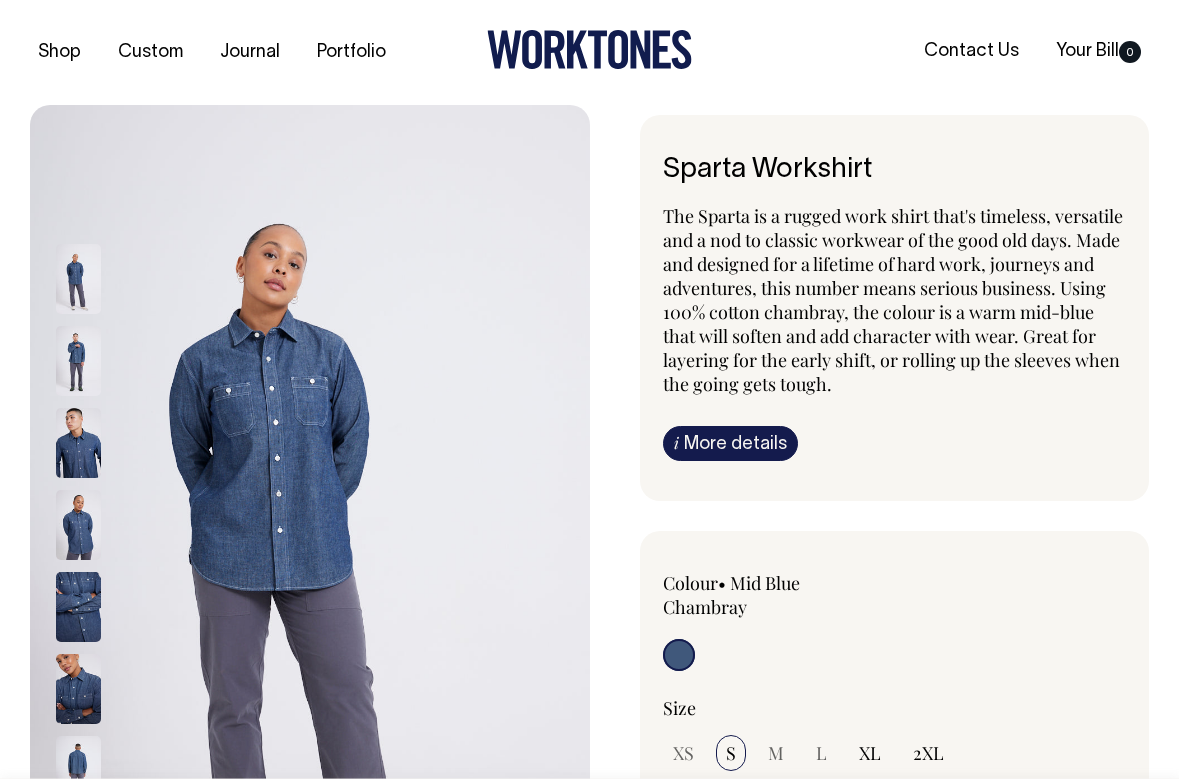 click at bounding box center [310, 525] 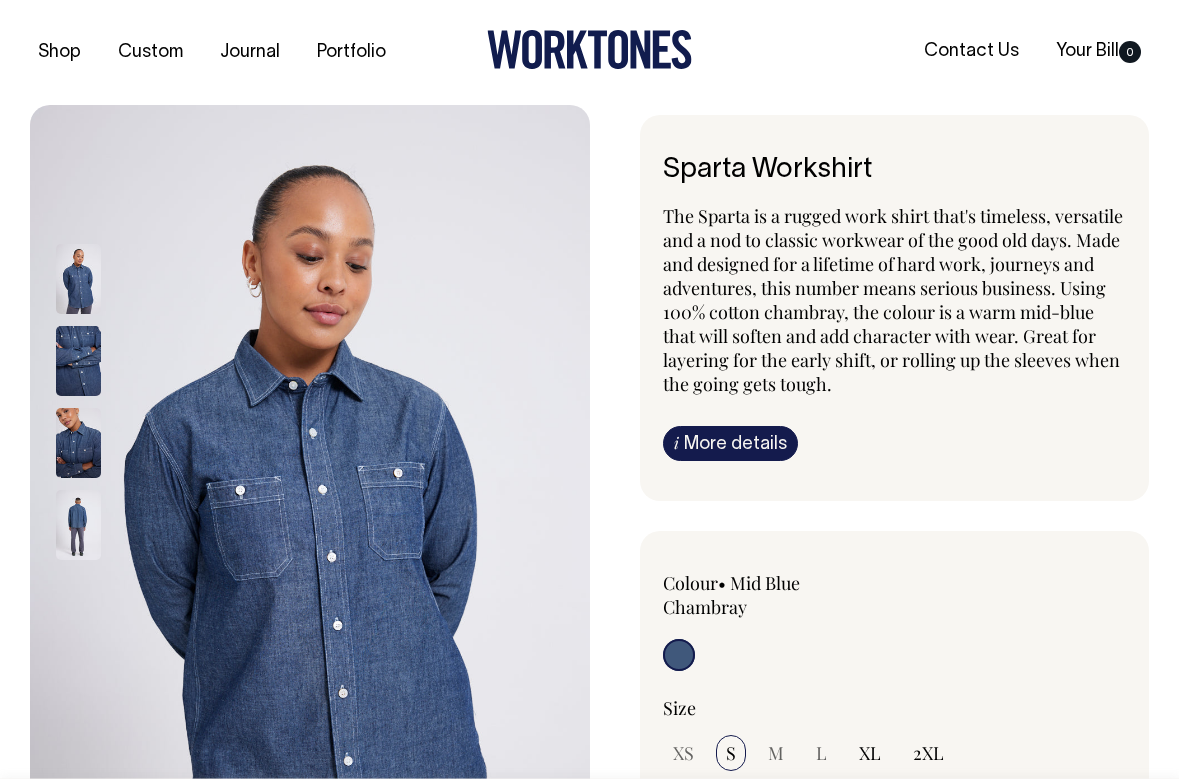 click at bounding box center (78, 525) 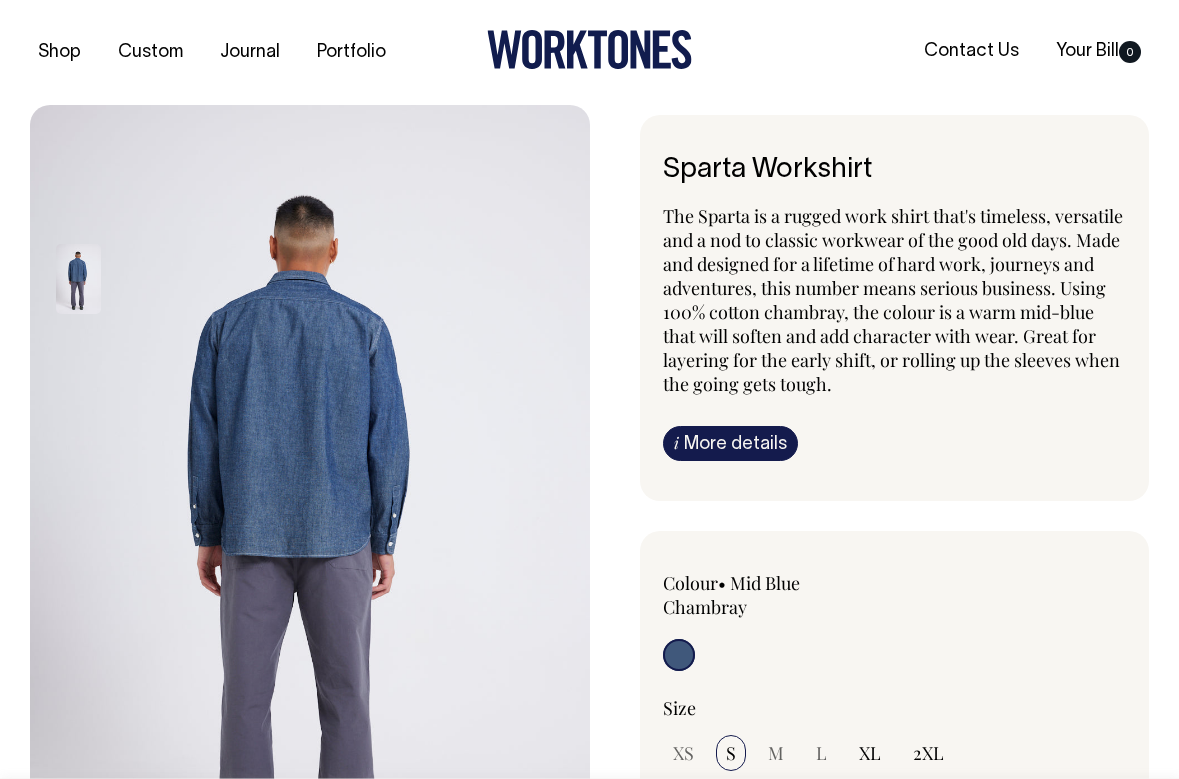 click at bounding box center (78, 279) 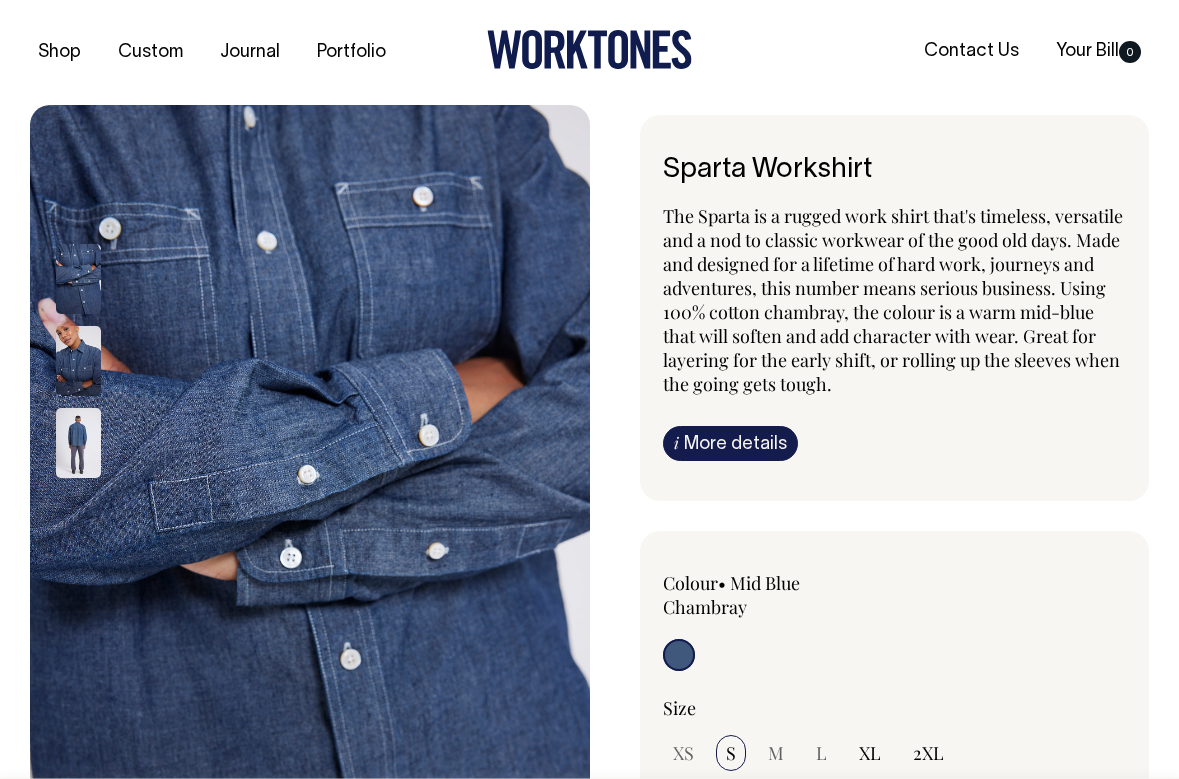 click on "Sparta Workshirt
The Sparta is a rugged work shirt that's timeless, versatile and a nod to classic workwear of the good old days. Made and designed for a lifetime of hard work, journeys and adventures, this number means serious business. Using 100% cotton chambray, the colour is a warm mid-blue that will soften and add character with wear. Great for layering for the early shift, or rolling up the sleeves when the going gets tough.
i More details
Material Ingredients" at bounding box center [870, 785] 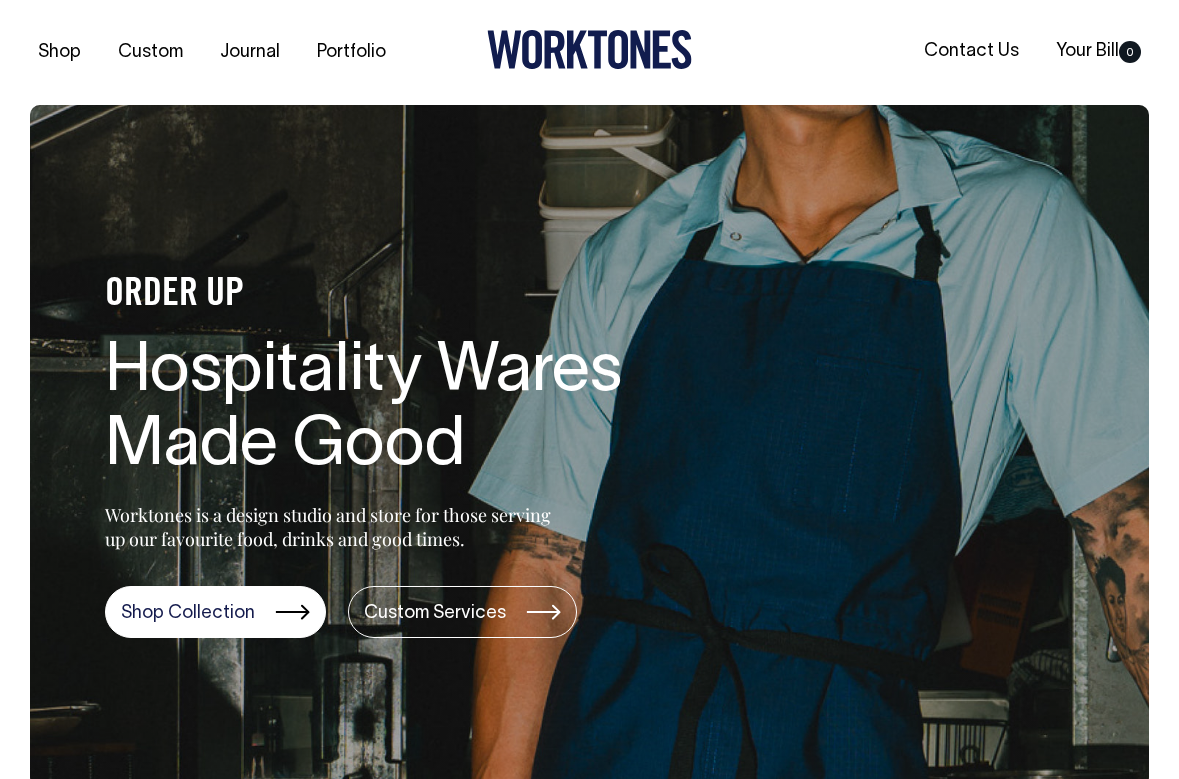 scroll, scrollTop: 0, scrollLeft: 0, axis: both 